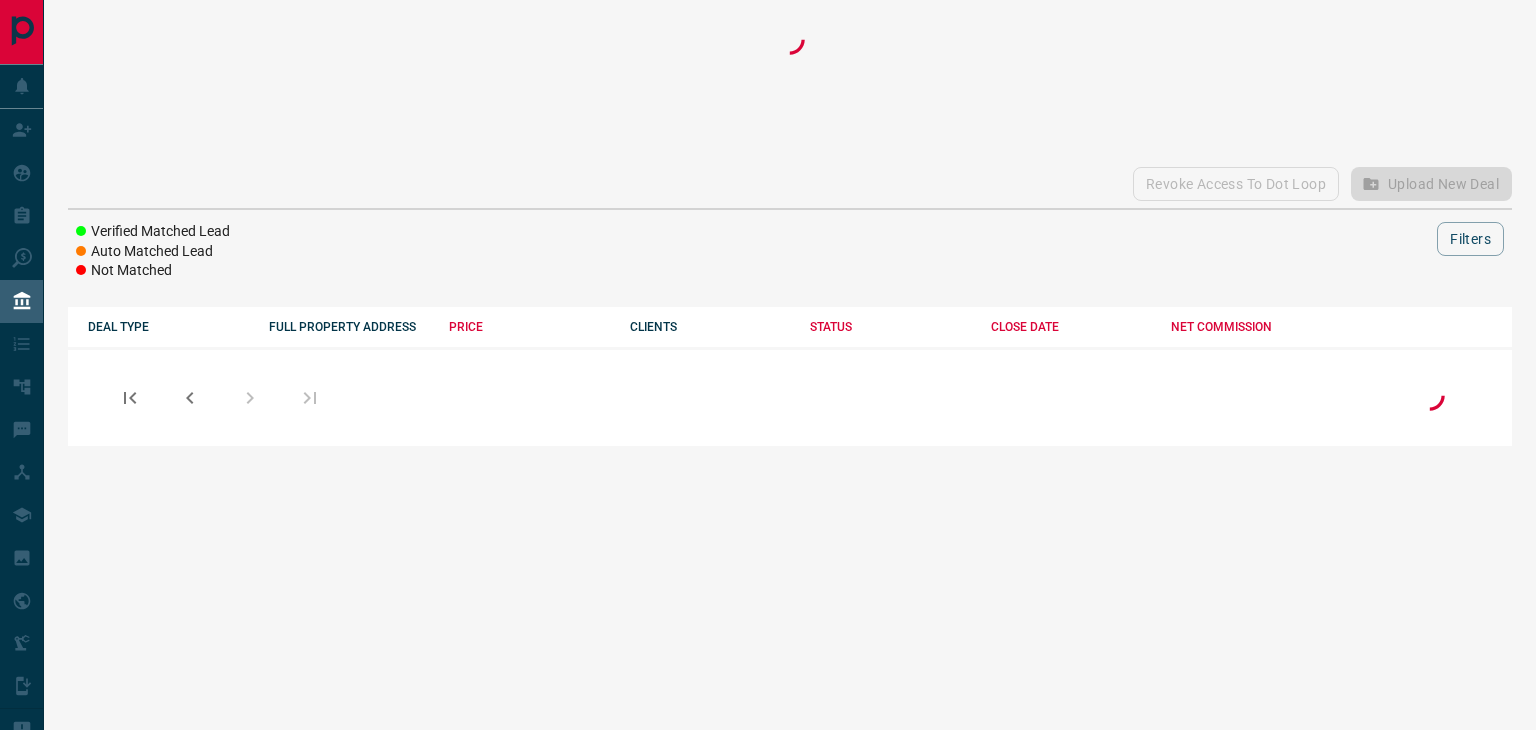 scroll, scrollTop: 0, scrollLeft: 0, axis: both 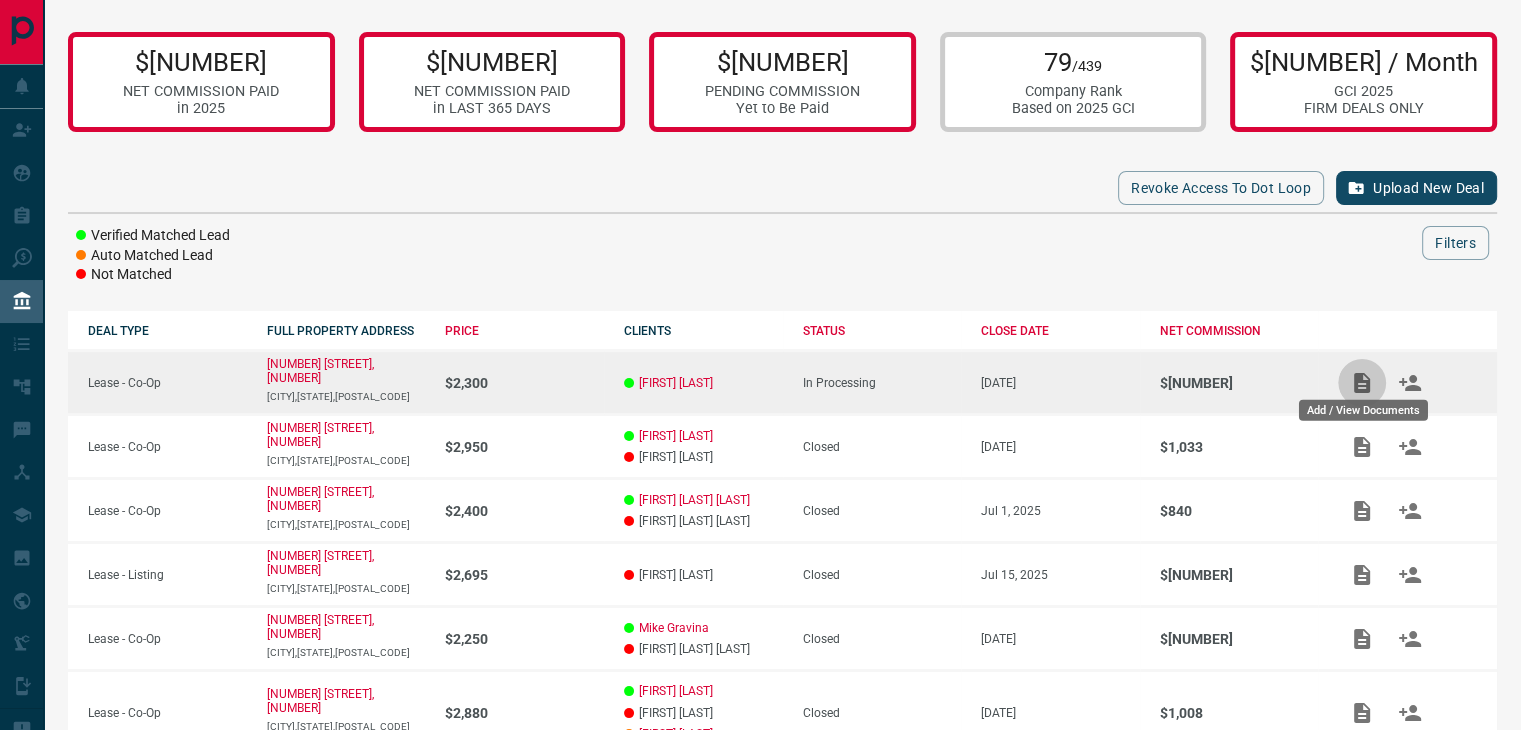 click 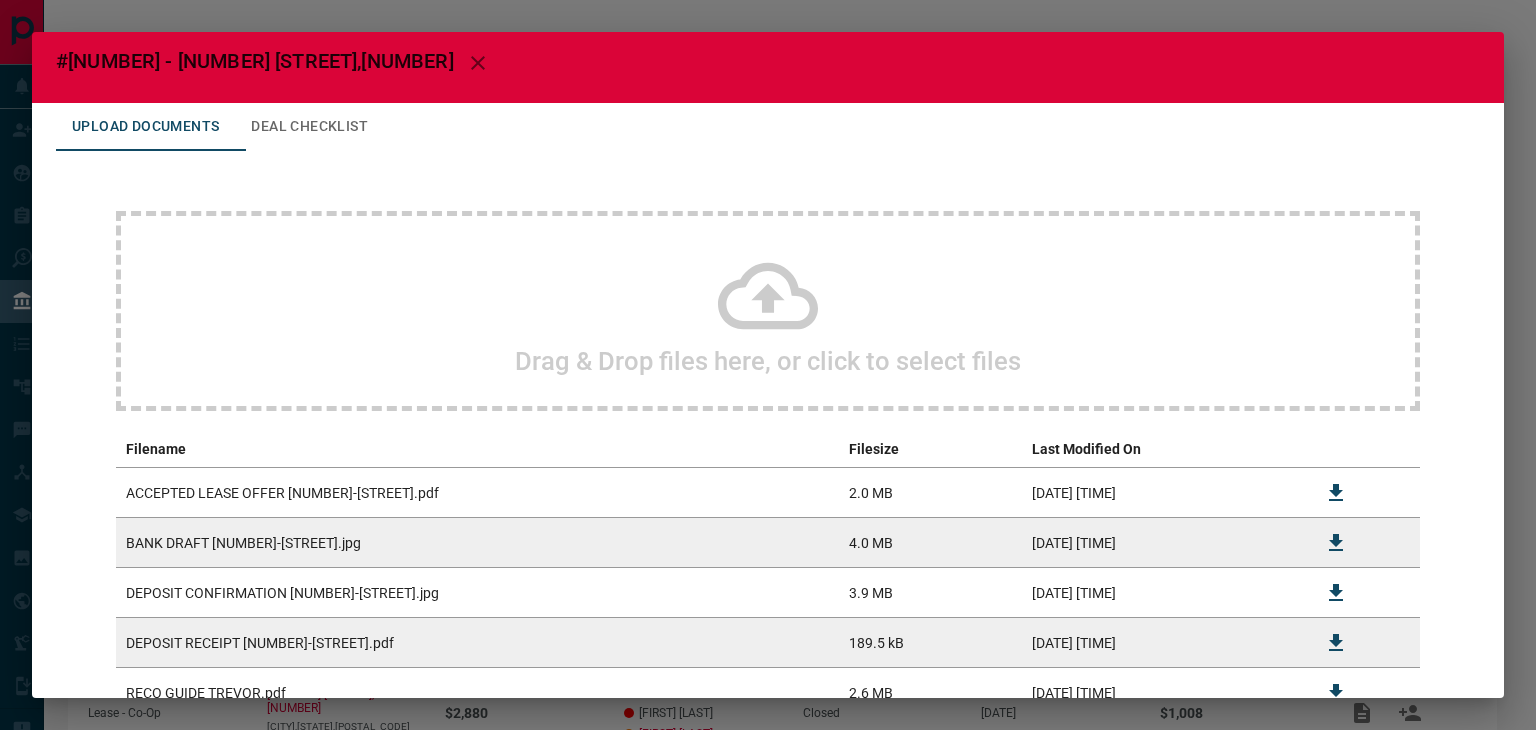 scroll, scrollTop: 0, scrollLeft: 0, axis: both 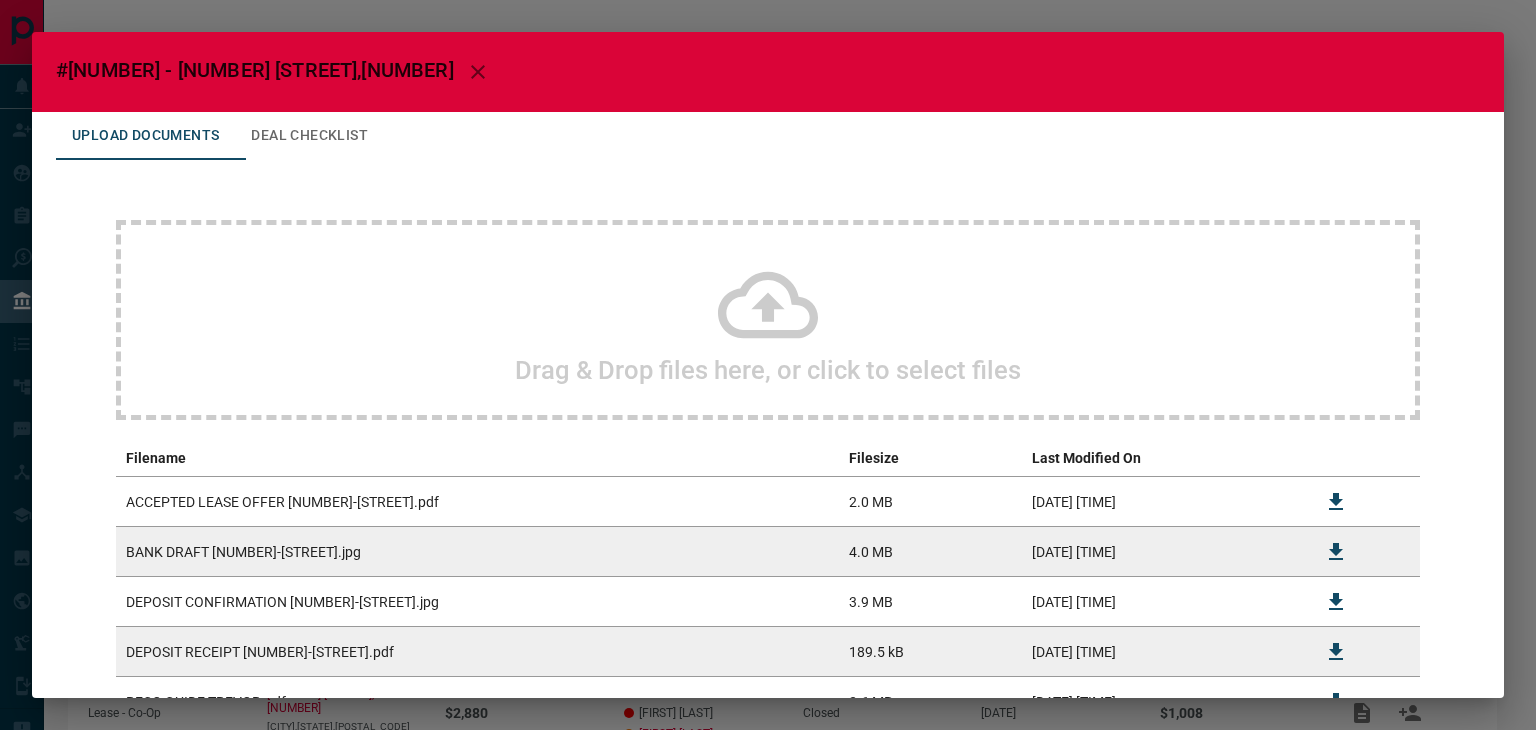click 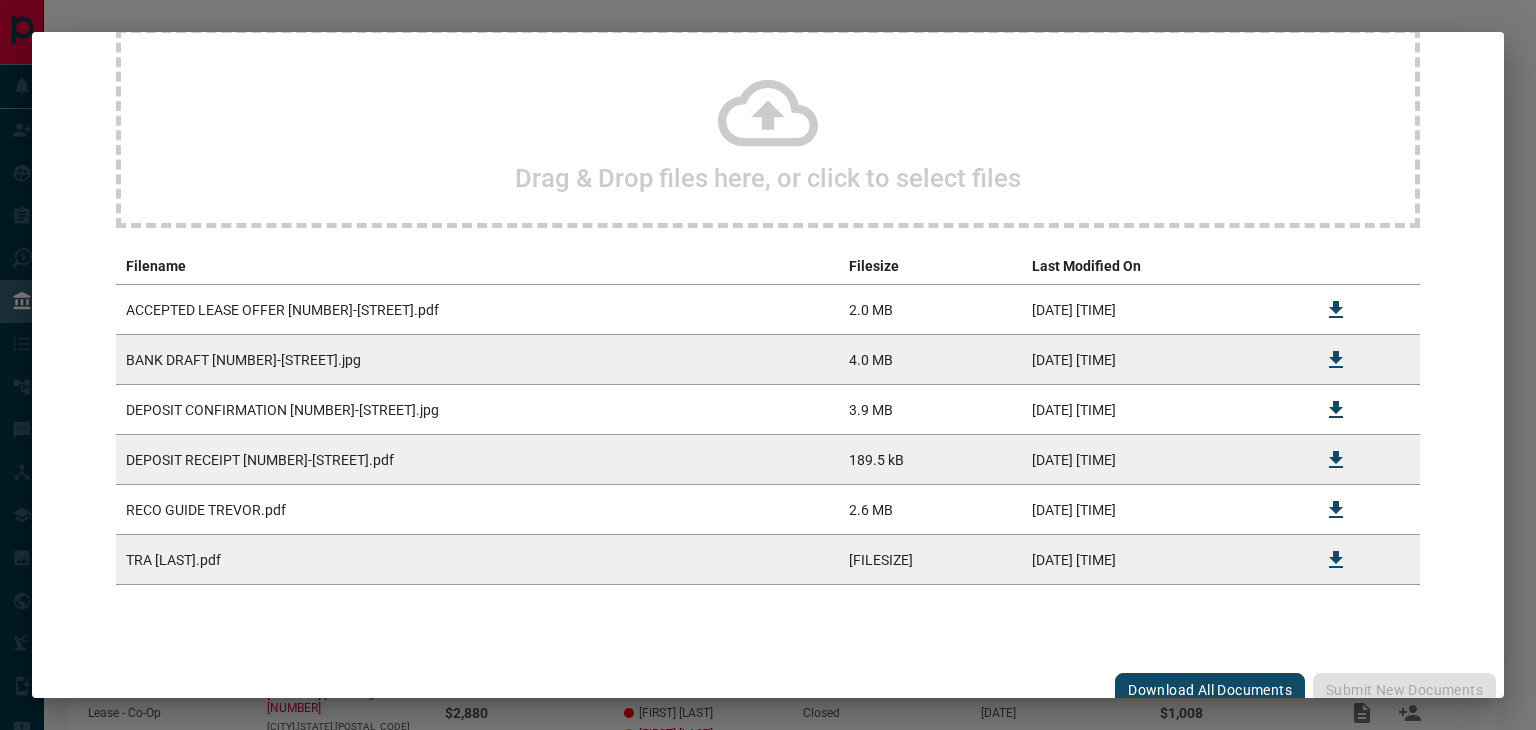 scroll, scrollTop: 200, scrollLeft: 0, axis: vertical 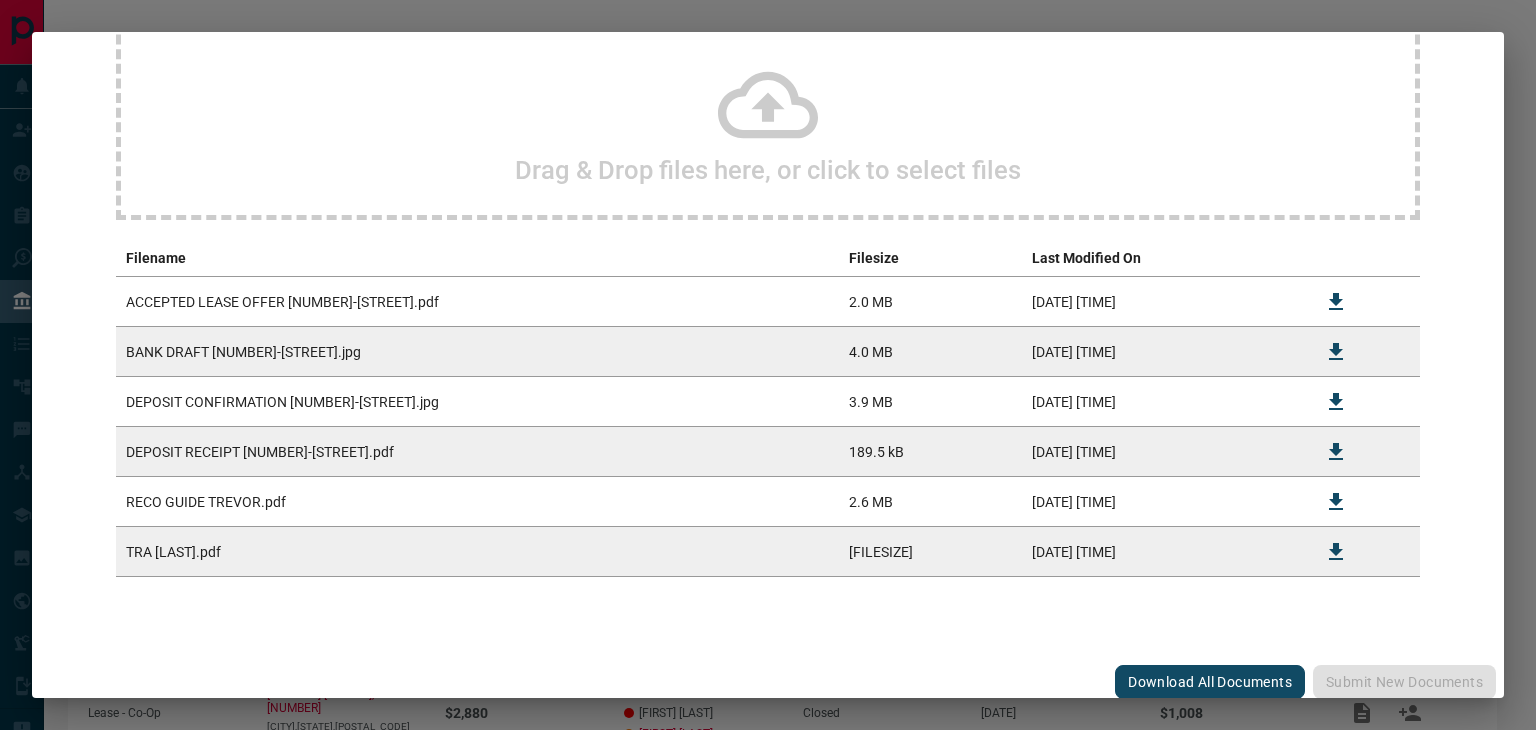 click 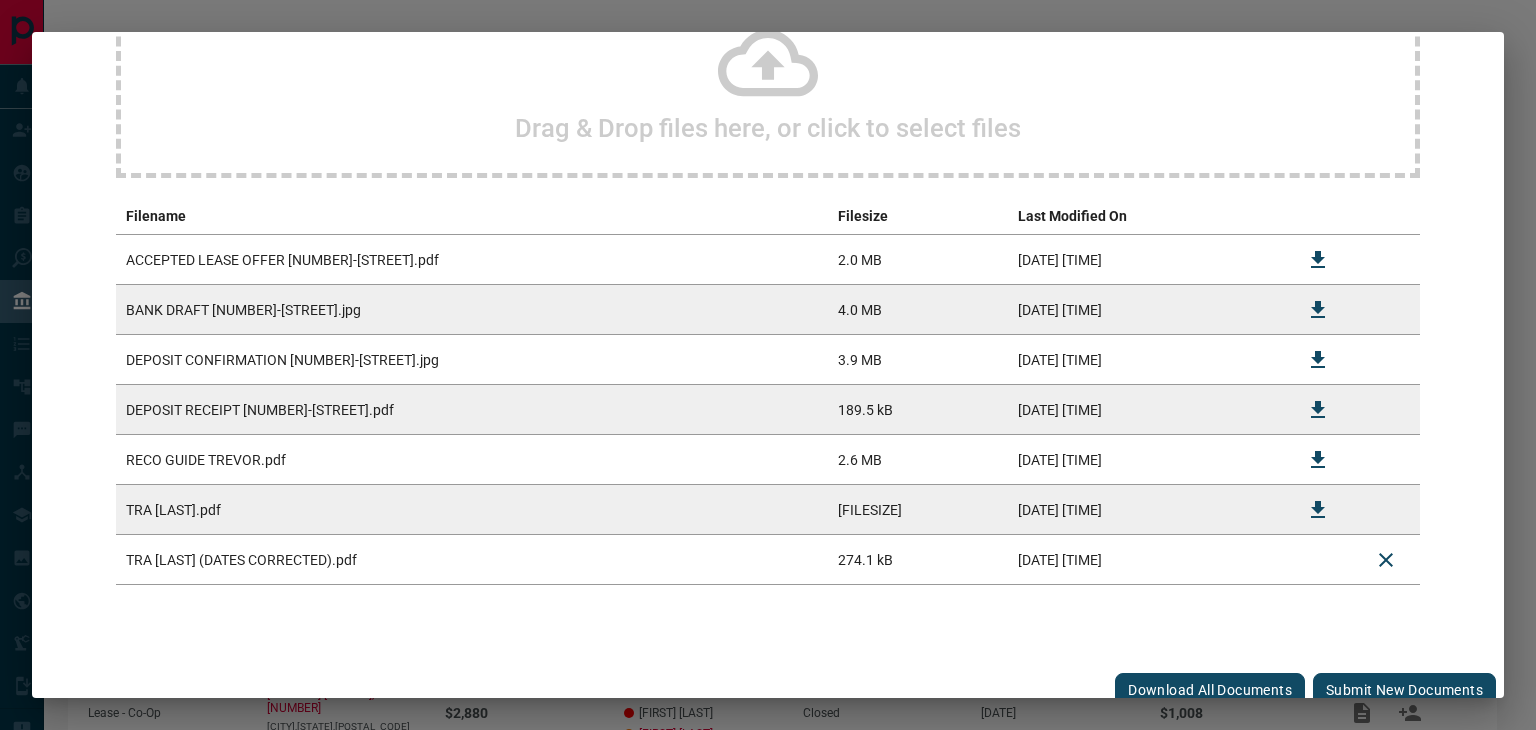 scroll, scrollTop: 260, scrollLeft: 0, axis: vertical 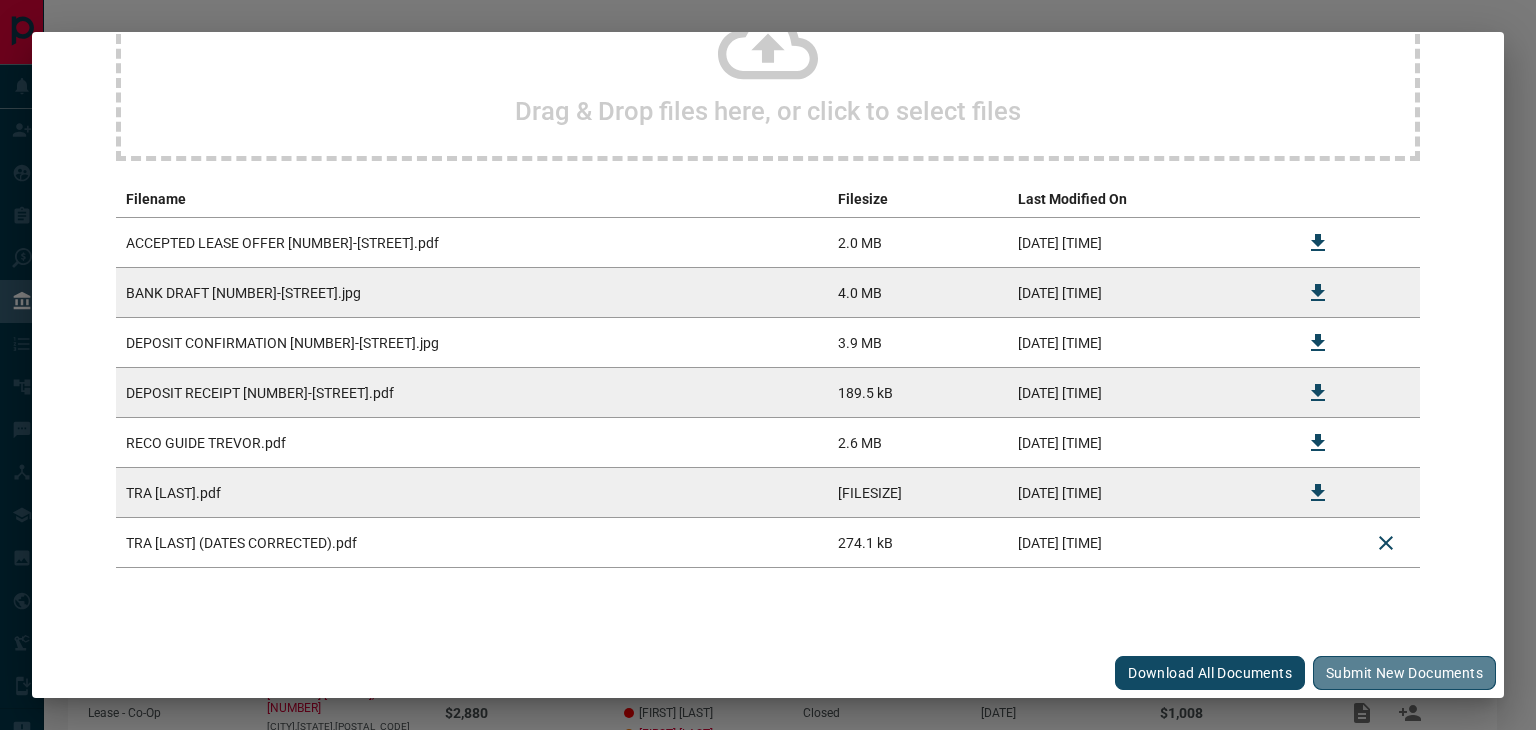 click on "Submit new documents" at bounding box center (1404, 673) 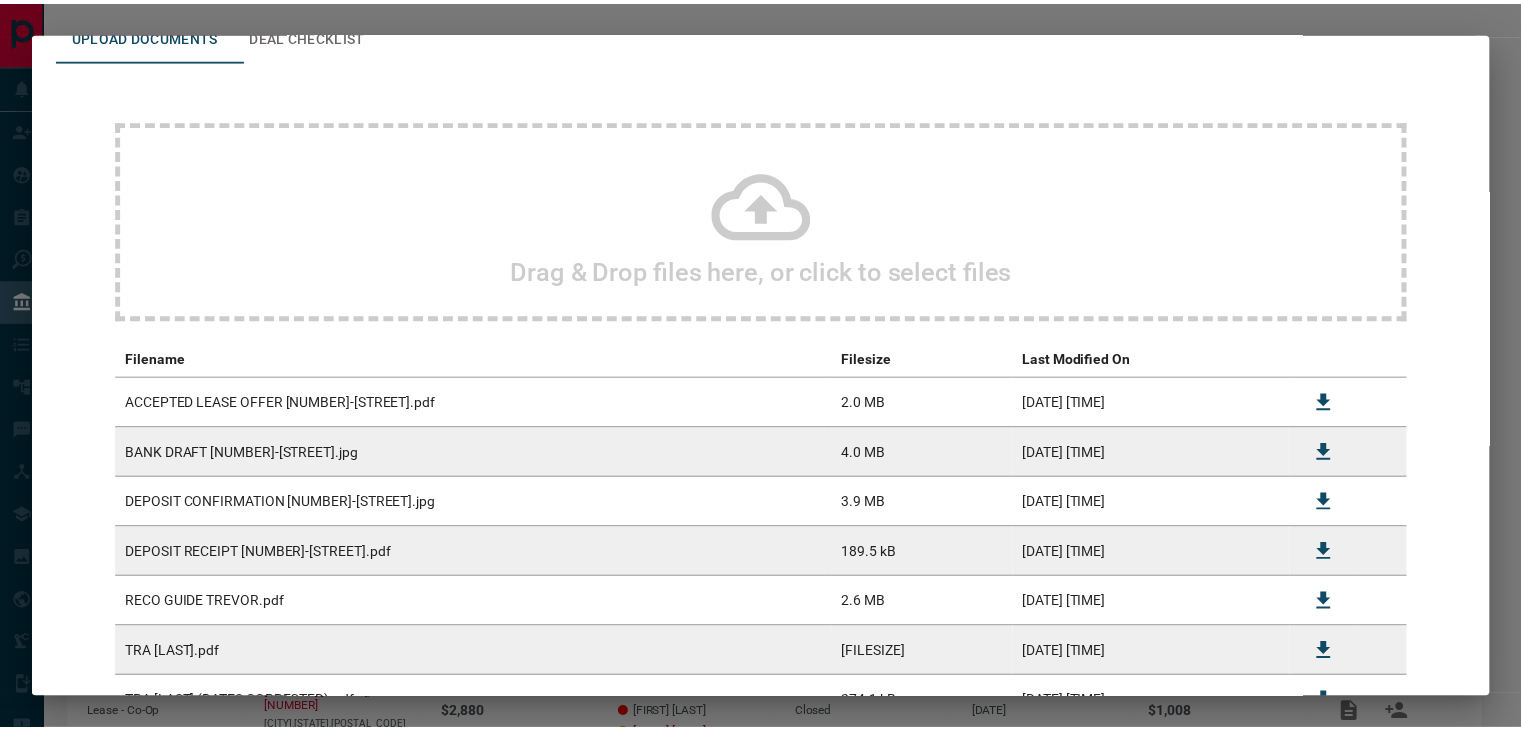 scroll, scrollTop: 0, scrollLeft: 0, axis: both 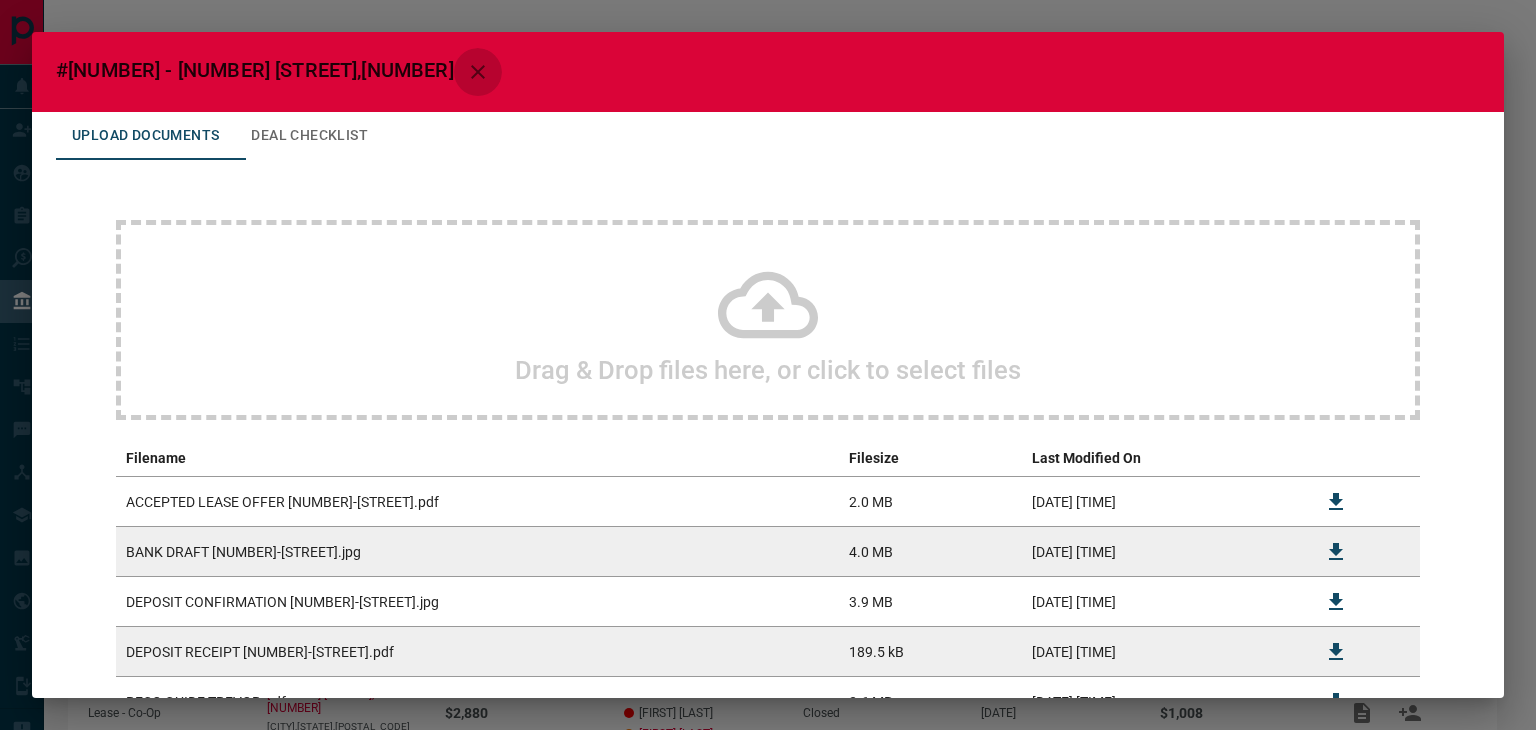 click 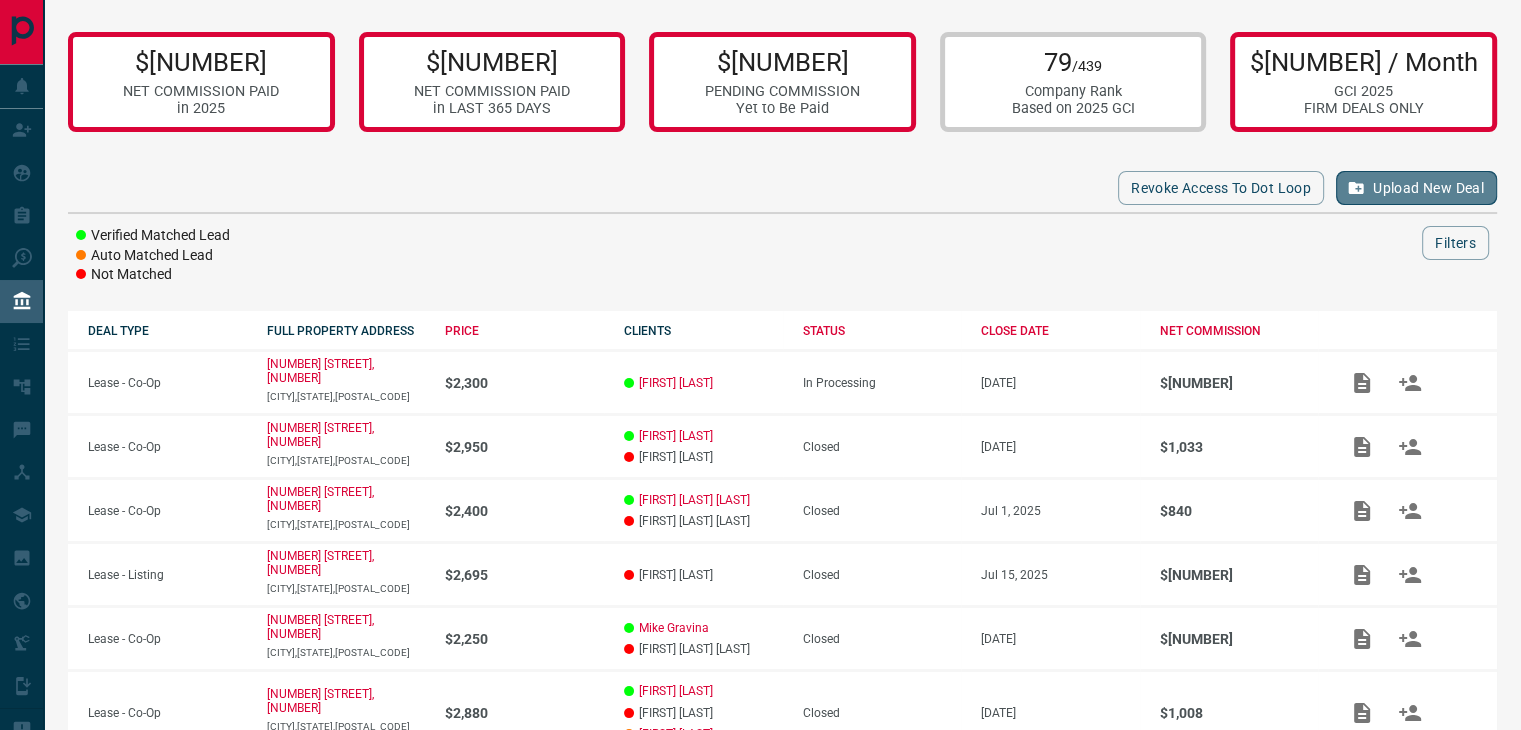 click on "Upload New Deal" at bounding box center (1416, 188) 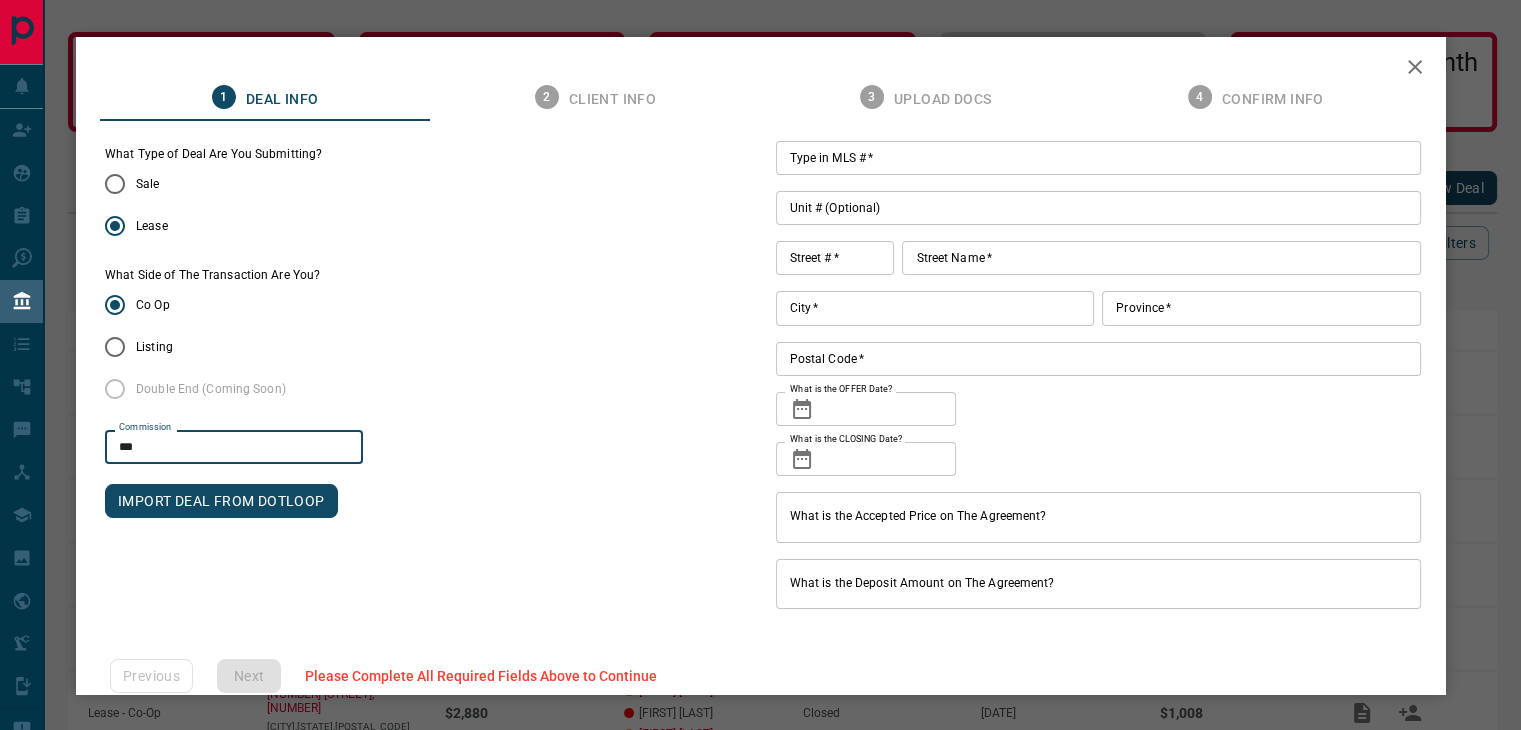 drag, startPoint x: 137, startPoint y: 442, endPoint x: 112, endPoint y: 444, distance: 25.079872 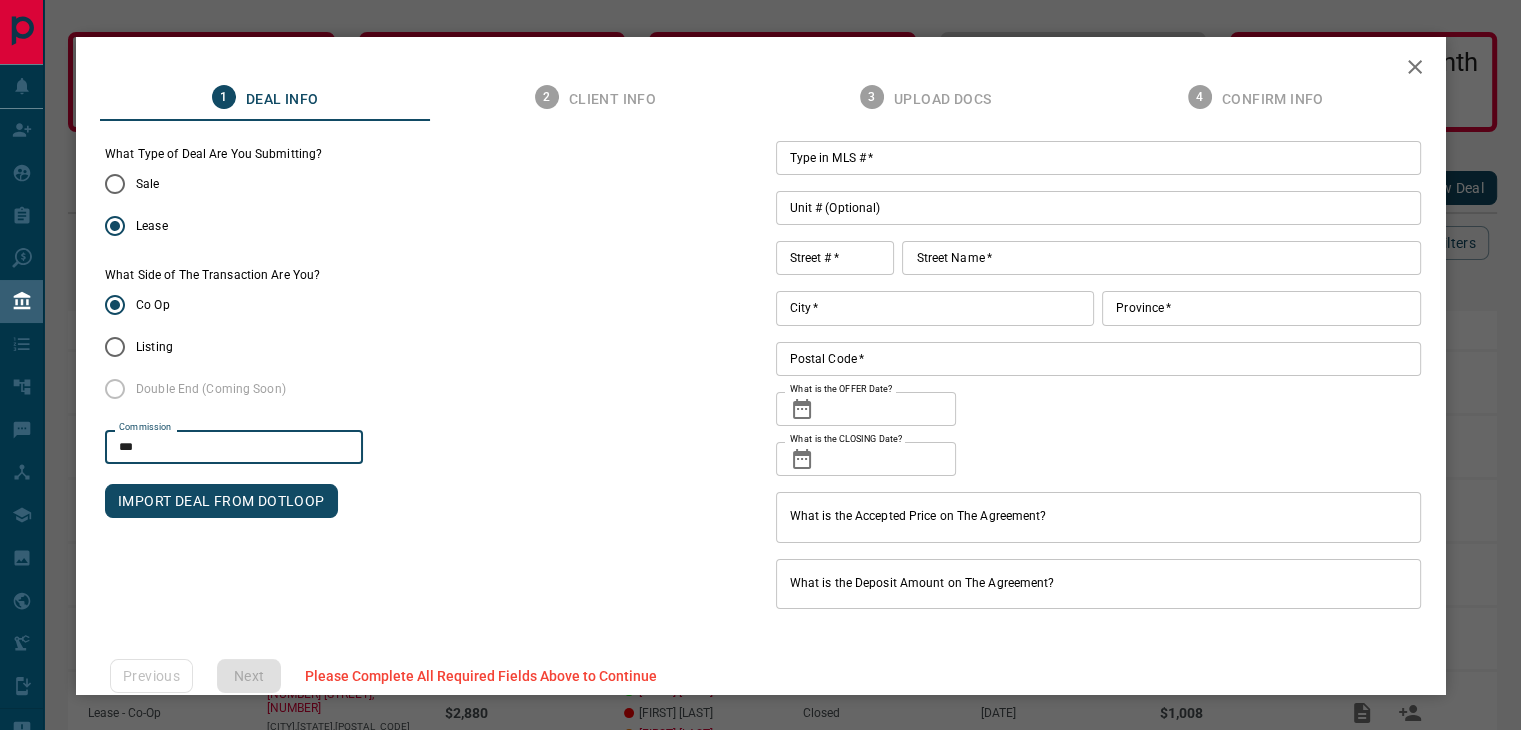 scroll, scrollTop: 35, scrollLeft: 0, axis: vertical 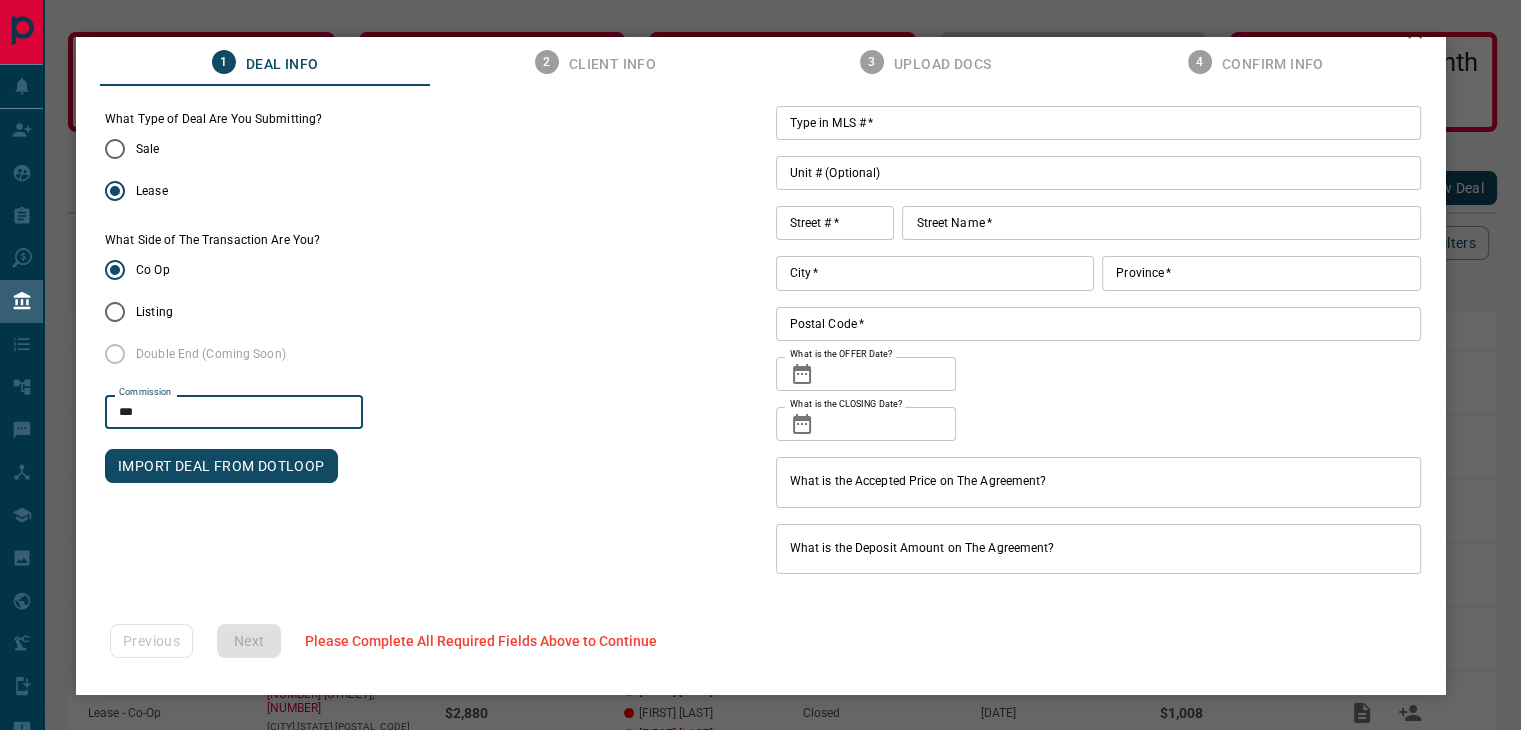 type on "***" 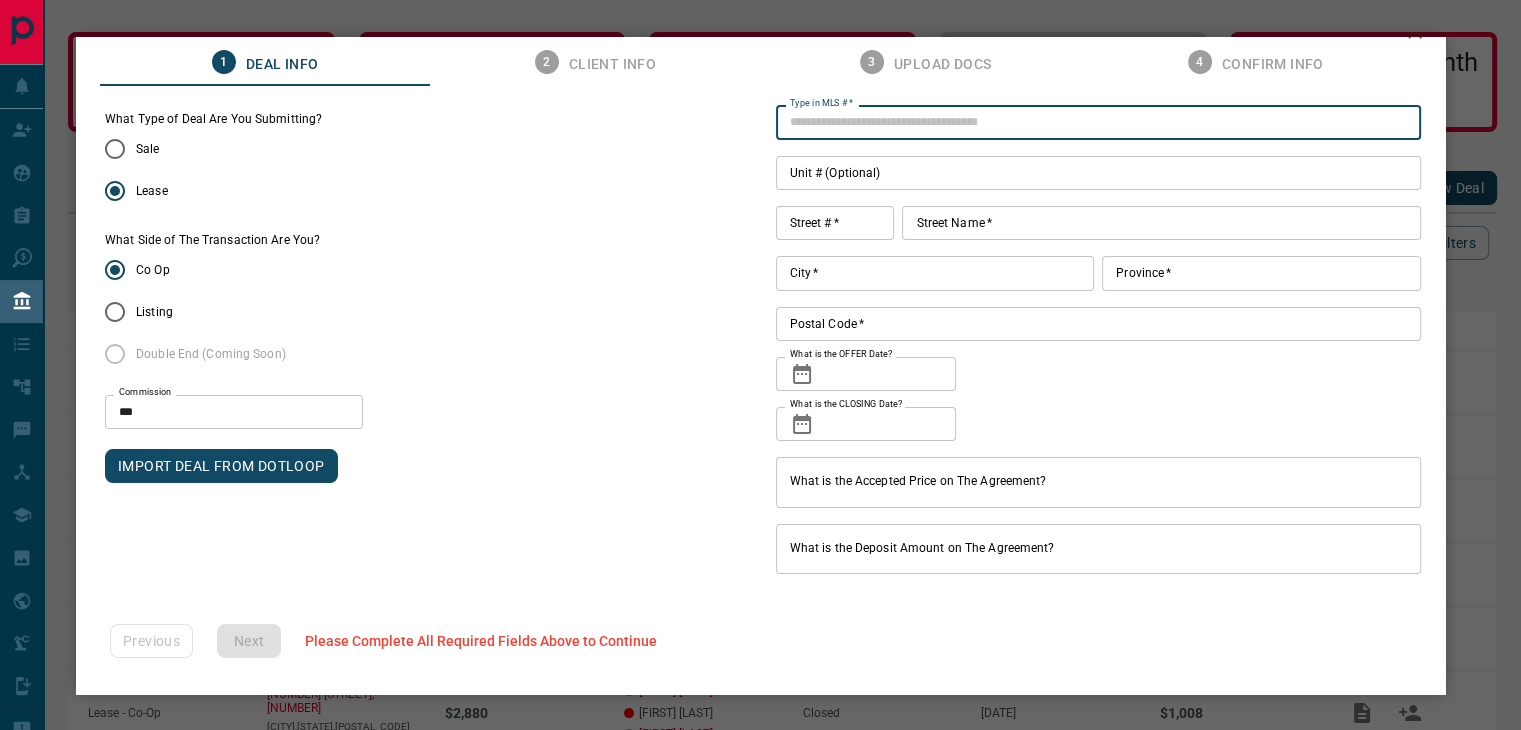 paste on "*********" 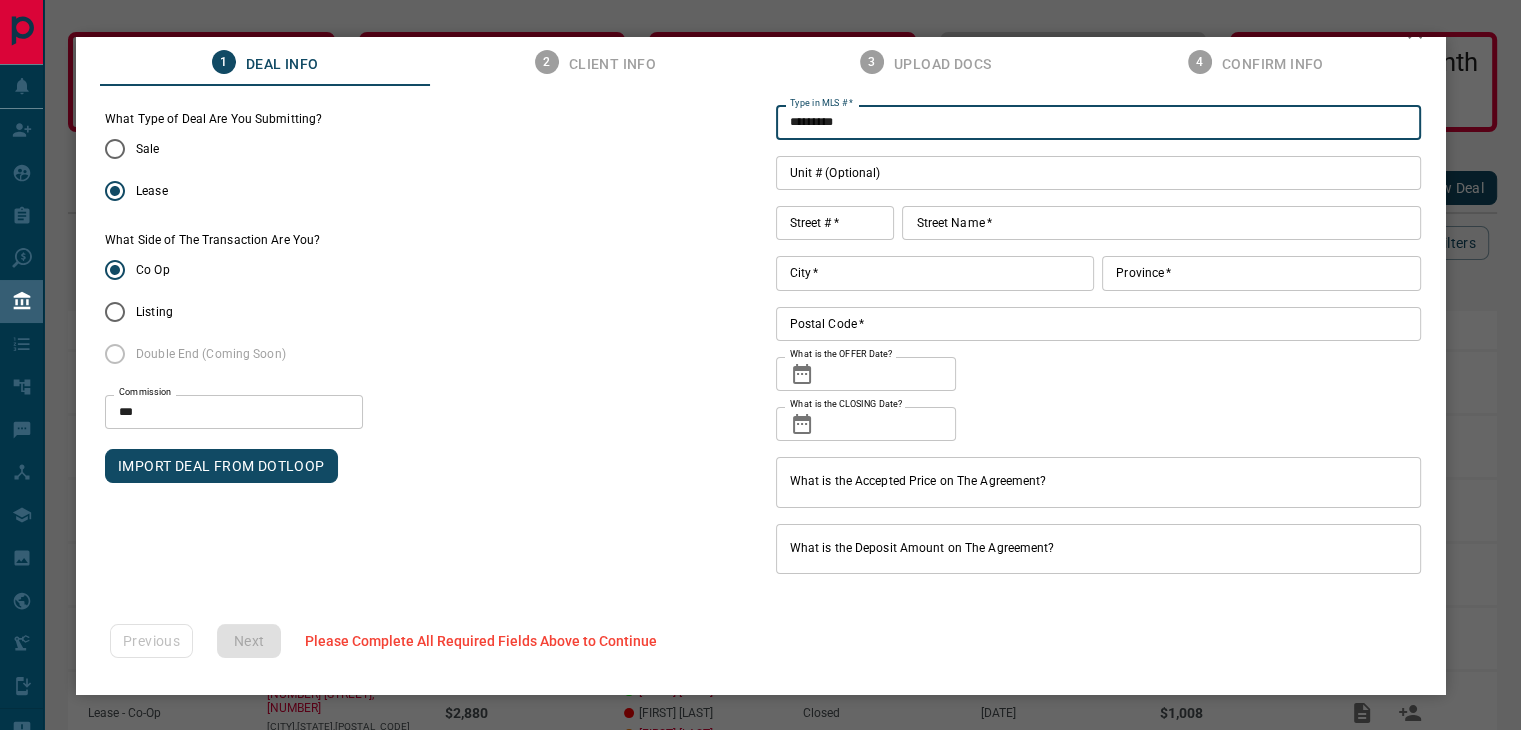 type on "*********" 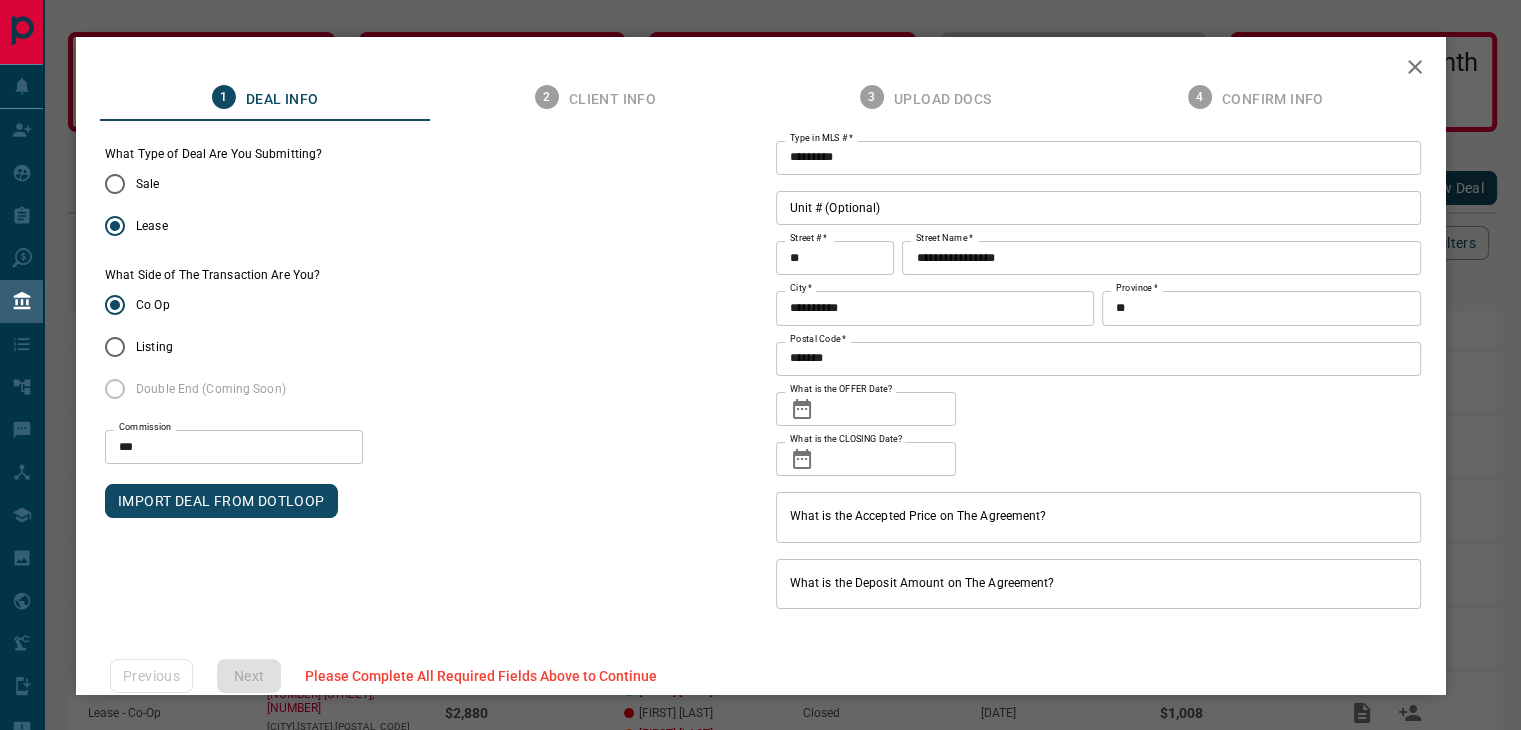 click on "Unit # (Optional)" at bounding box center [1098, 208] 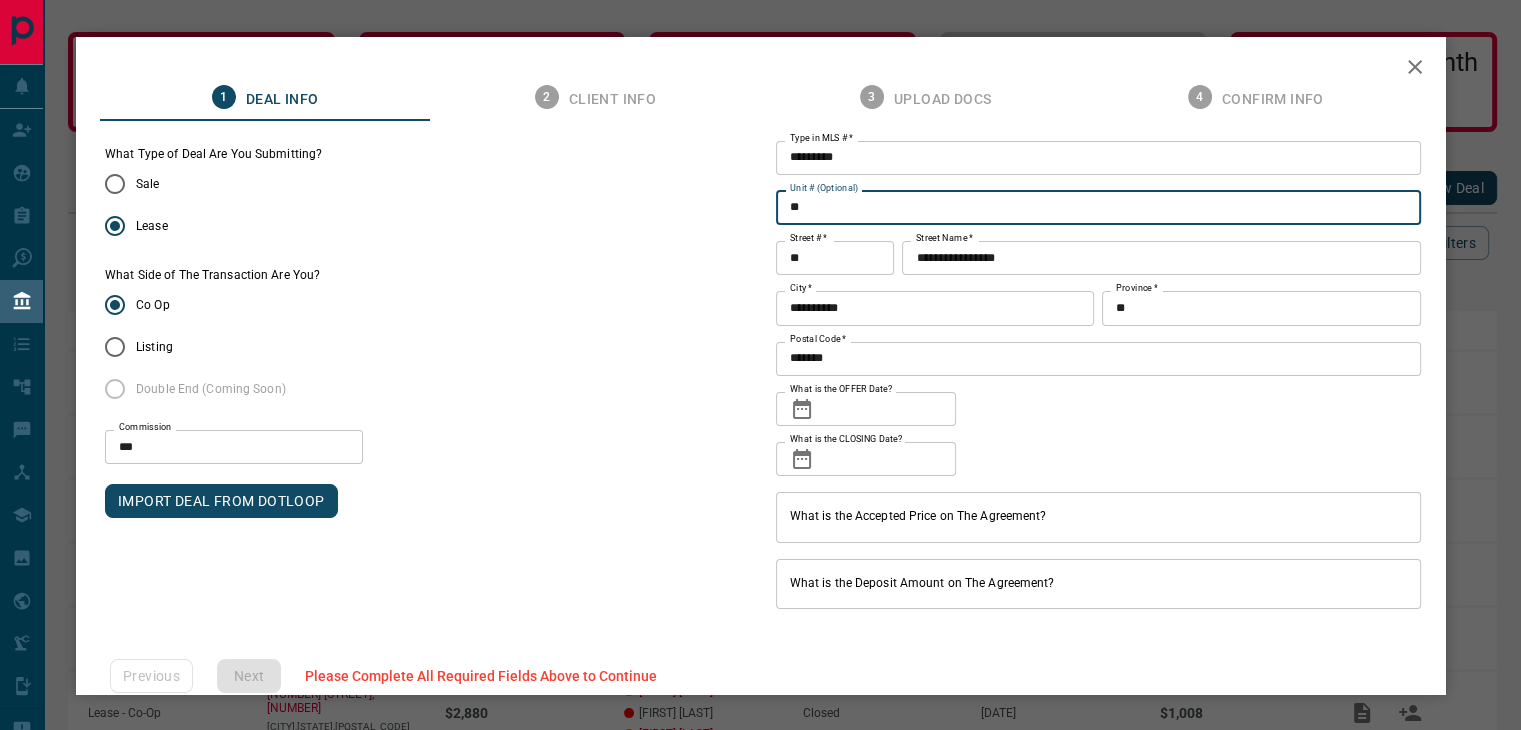 type on "*" 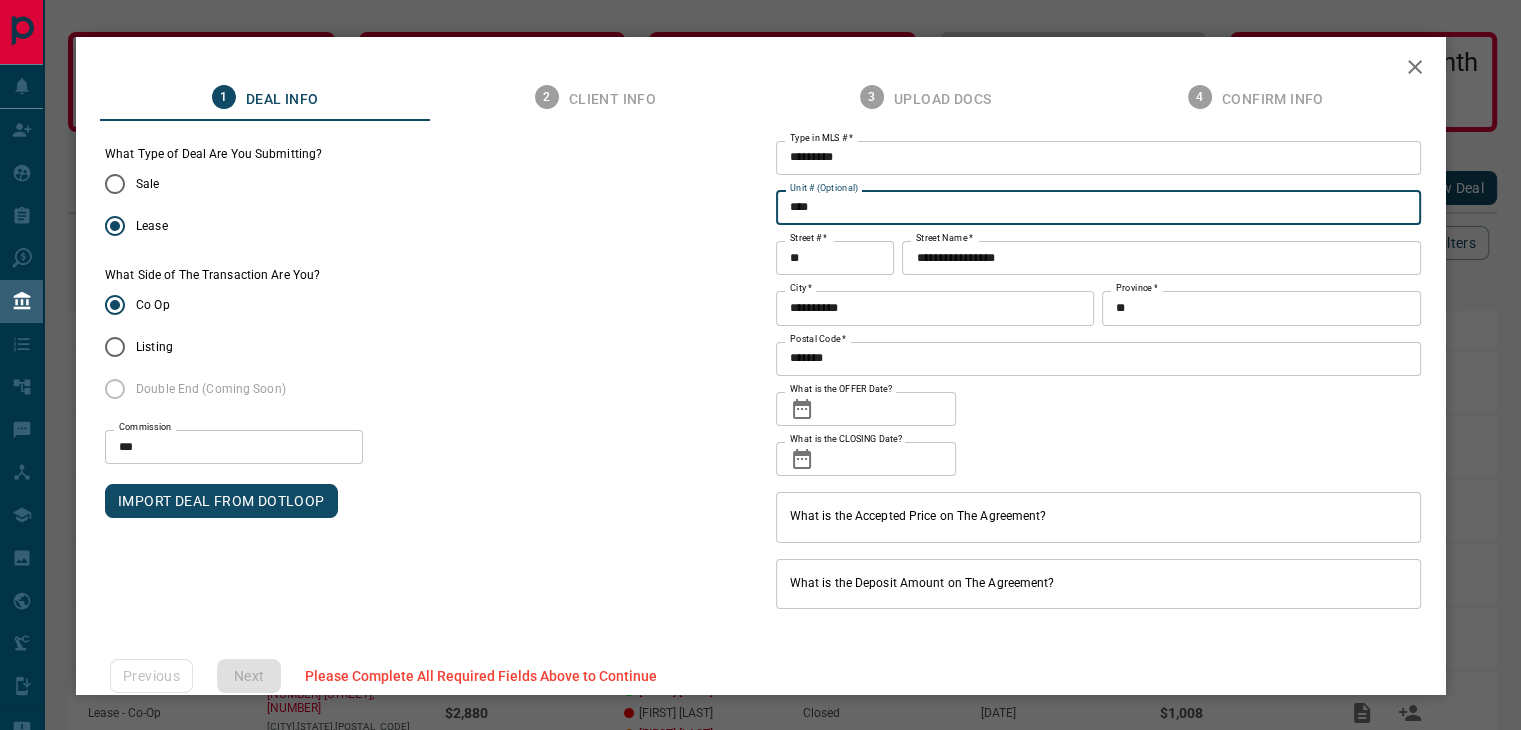 type on "****" 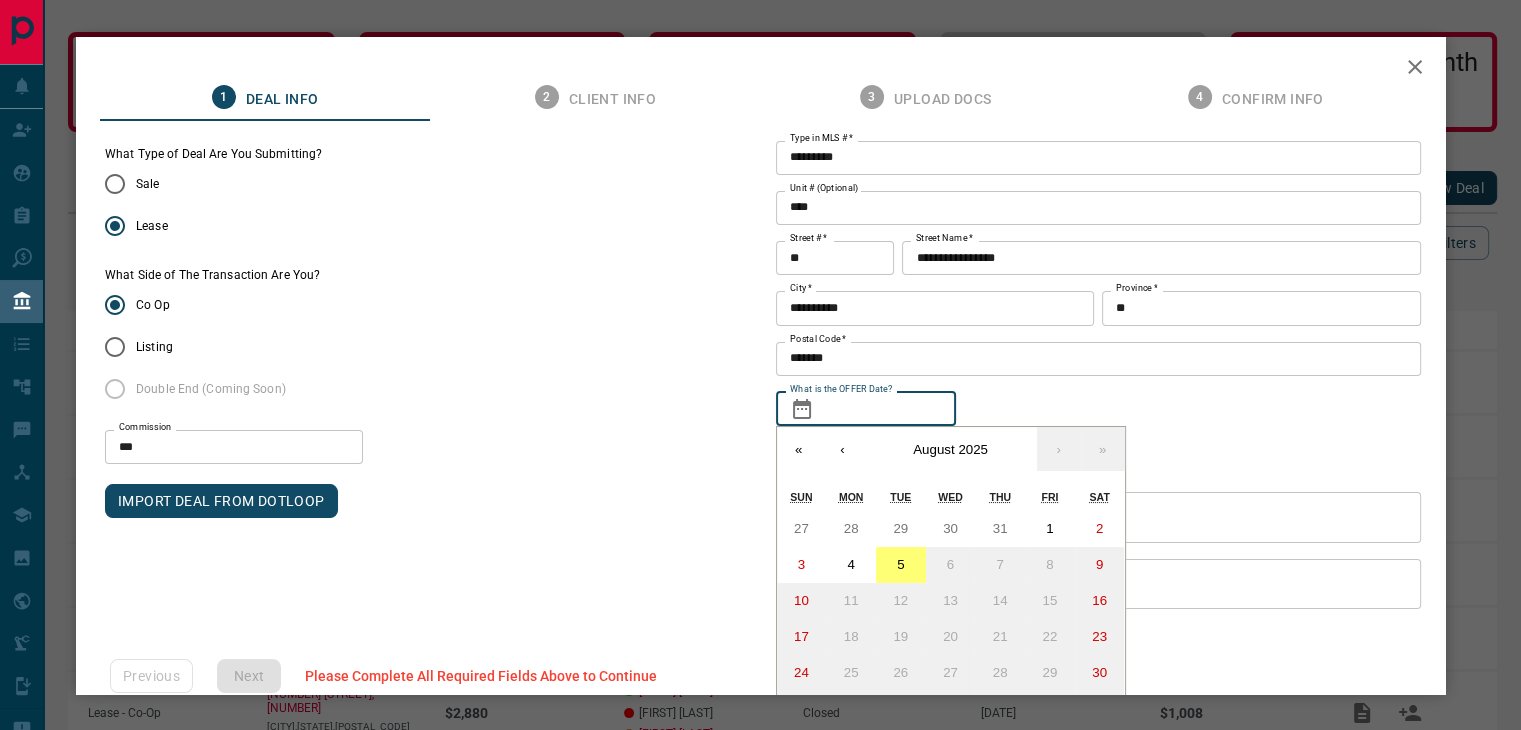 click 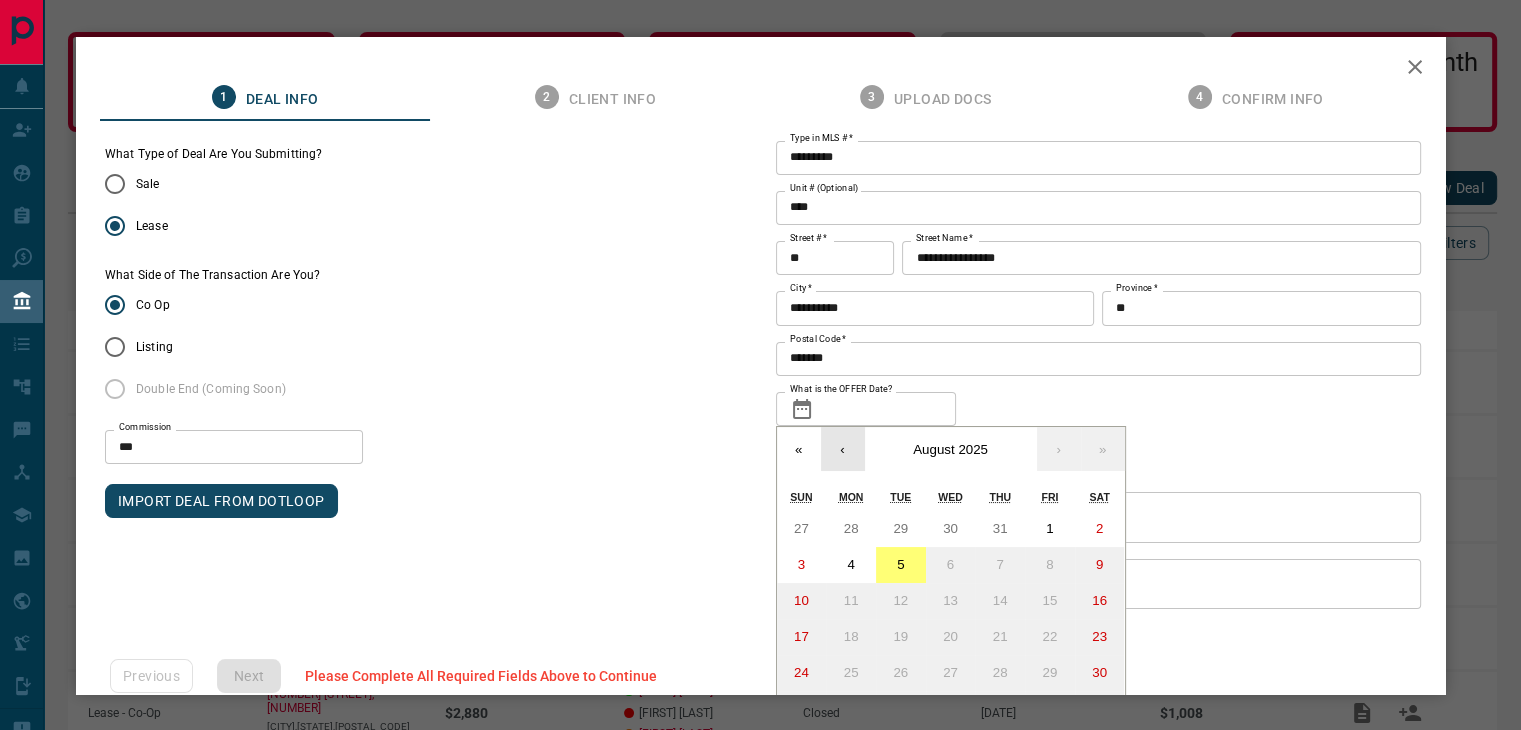 click on "‹" at bounding box center (843, 449) 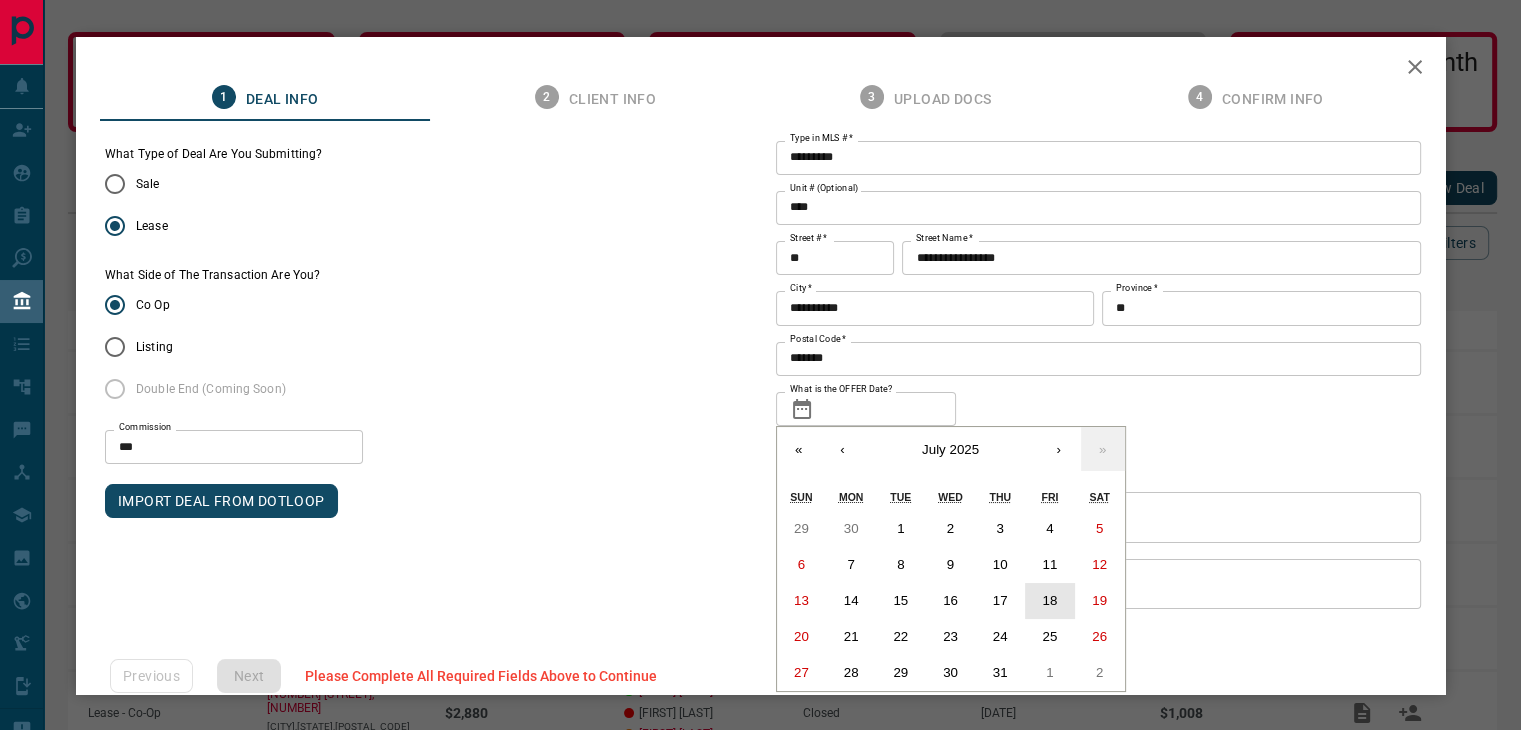 click on "18" at bounding box center (1049, 600) 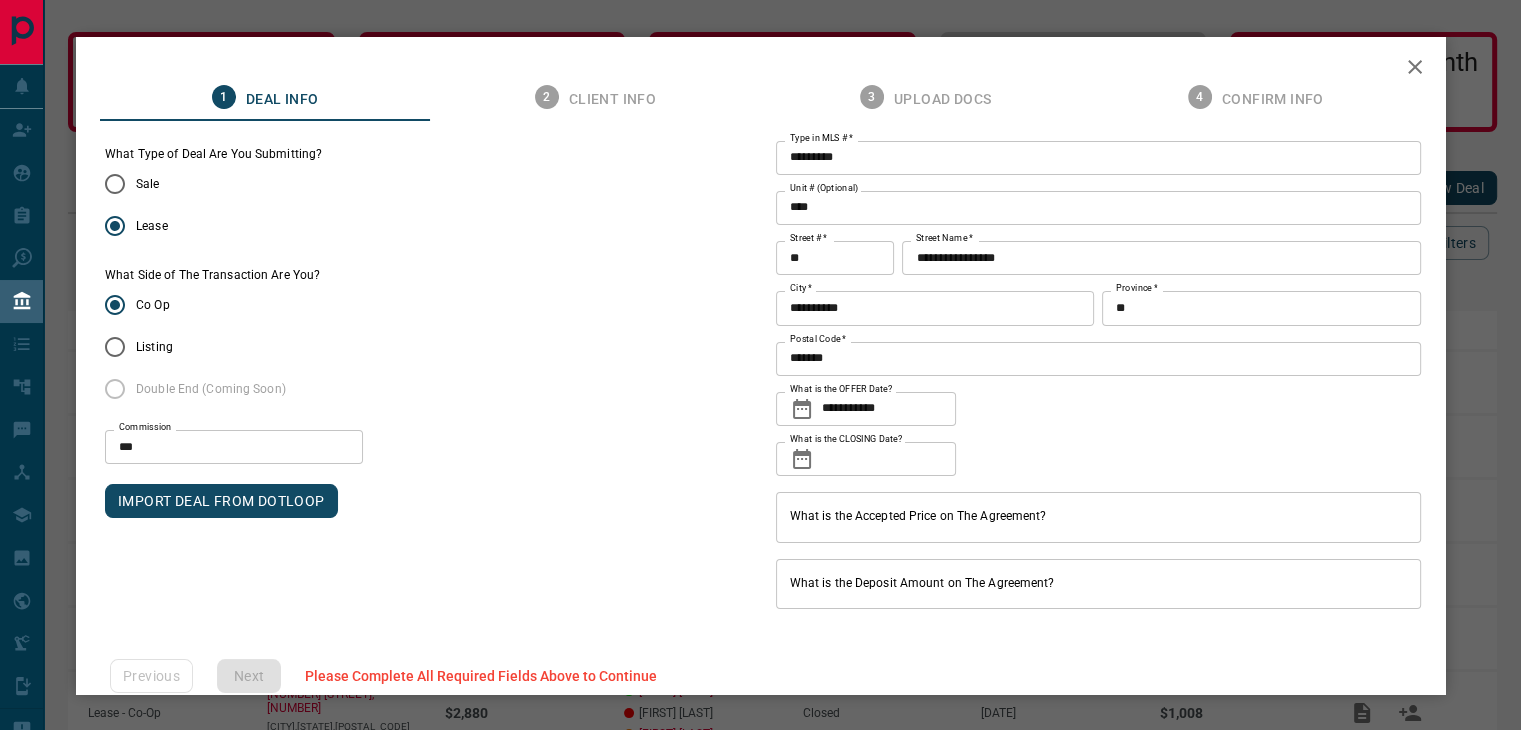 click 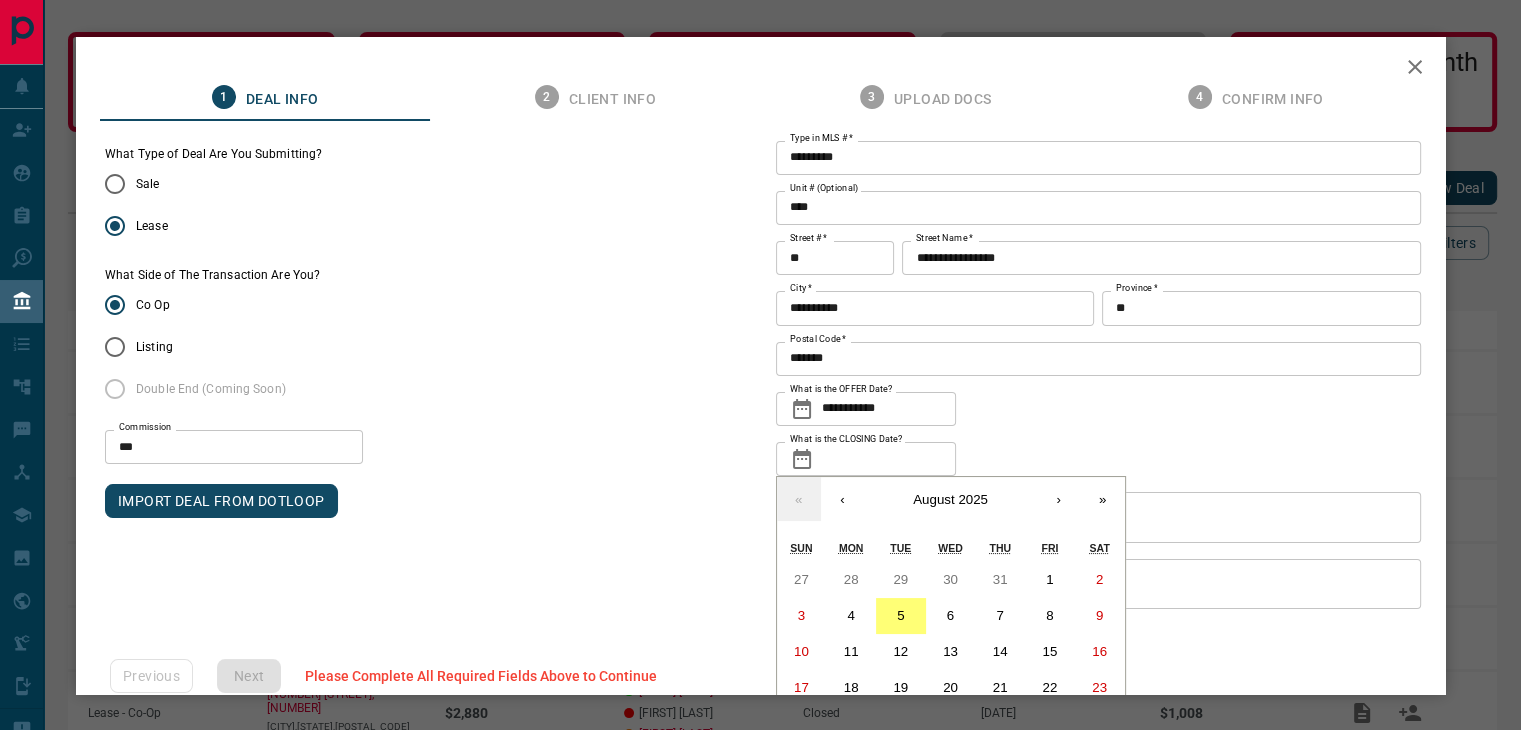 click on "What is the CLOSING Date?" at bounding box center (889, 459) 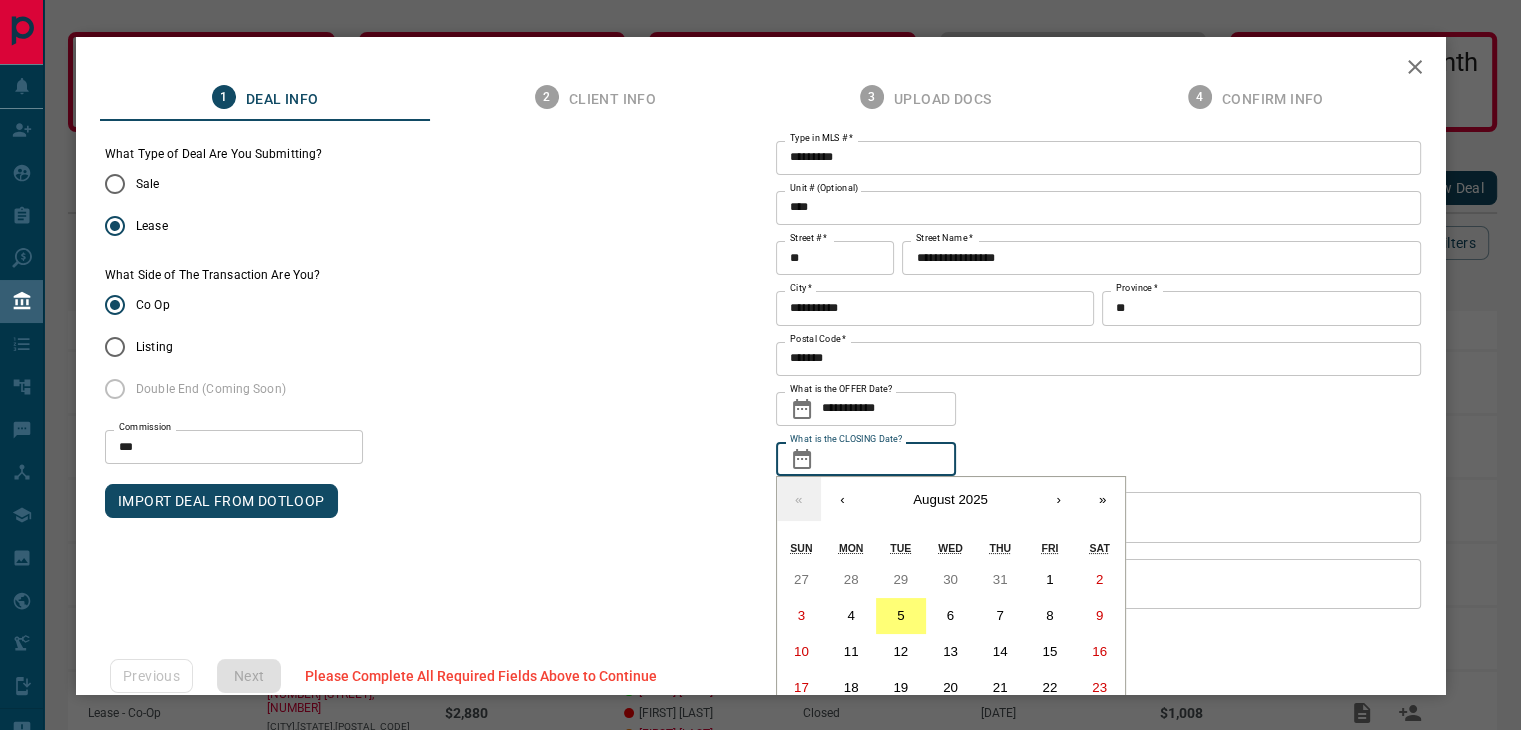 click 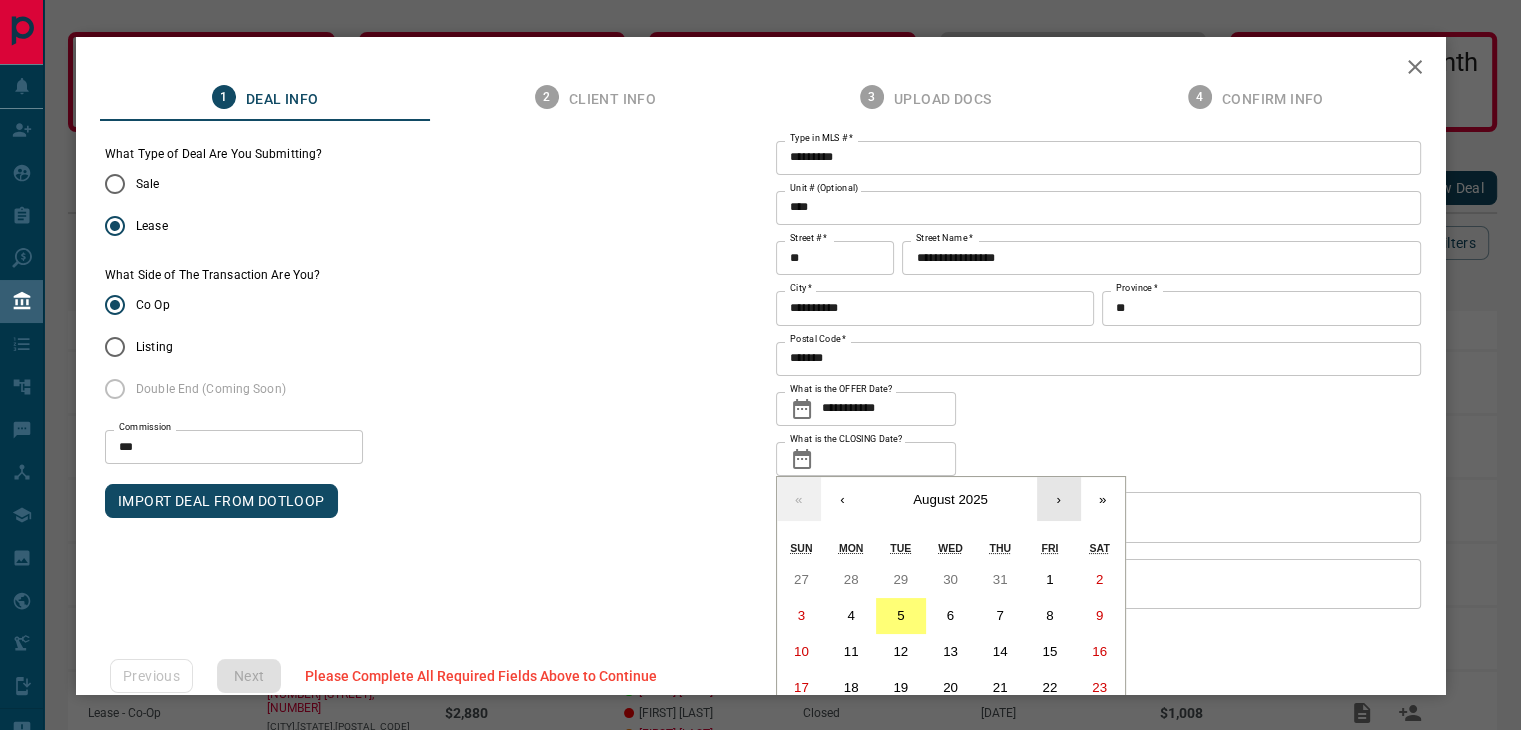 click on "›" at bounding box center [1059, 499] 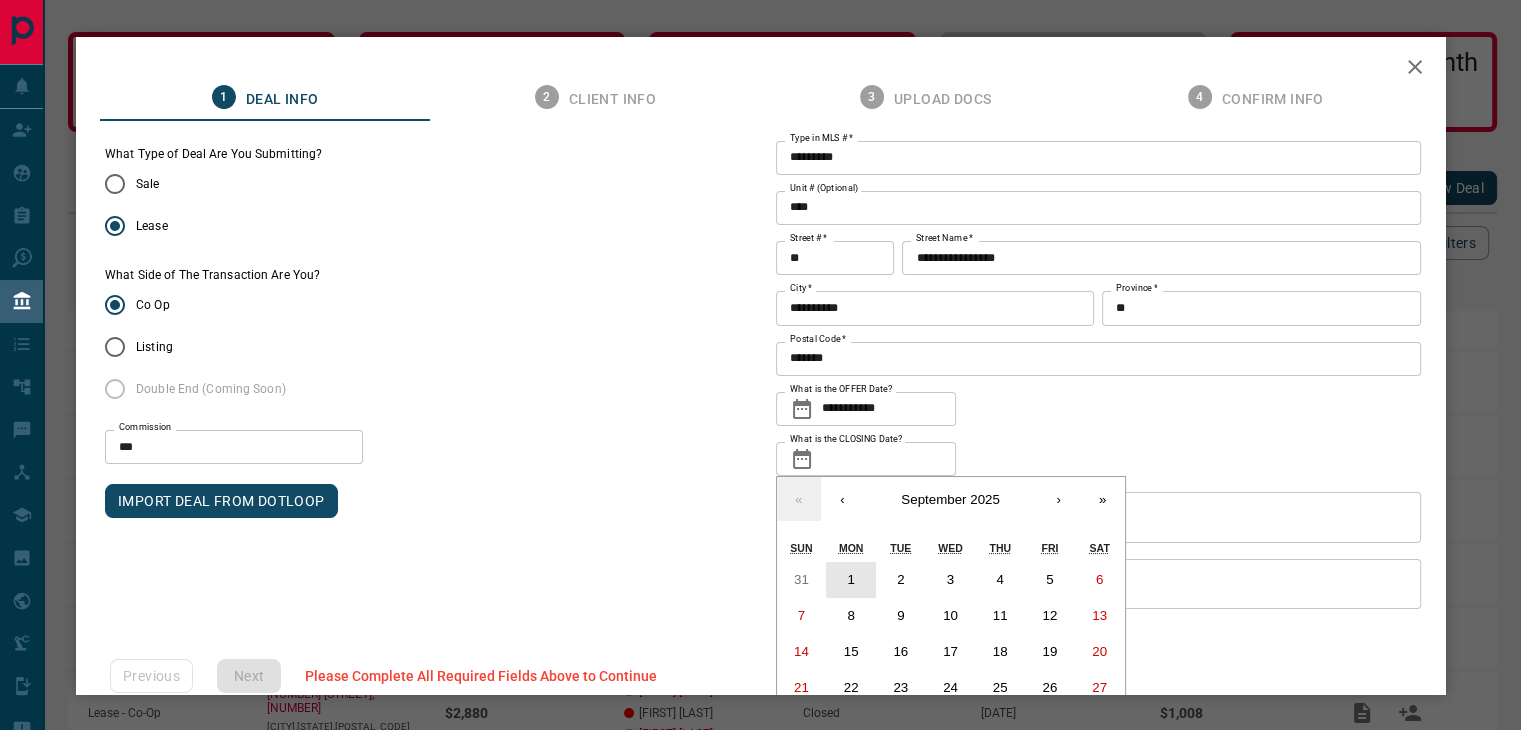 click on "1" at bounding box center (851, 580) 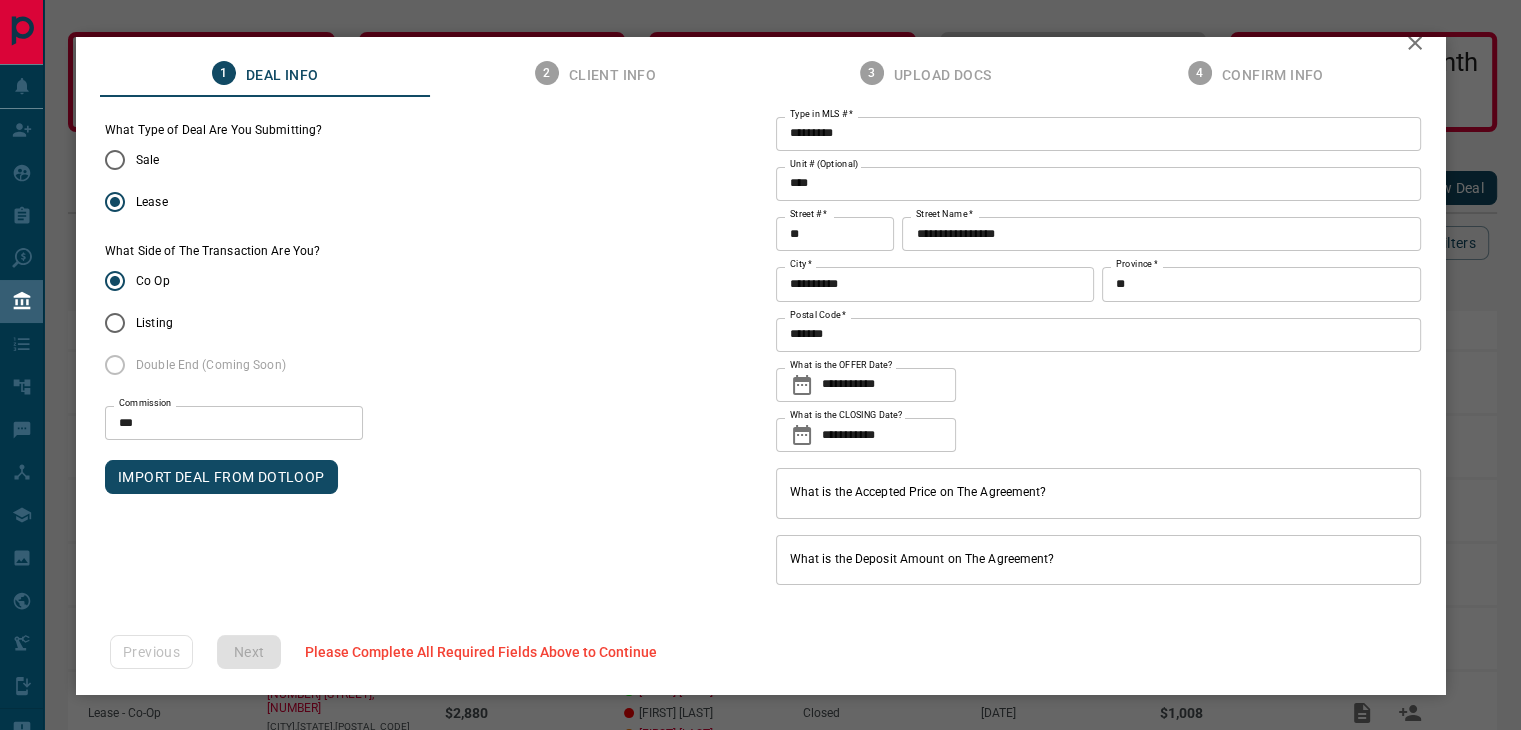 scroll, scrollTop: 35, scrollLeft: 0, axis: vertical 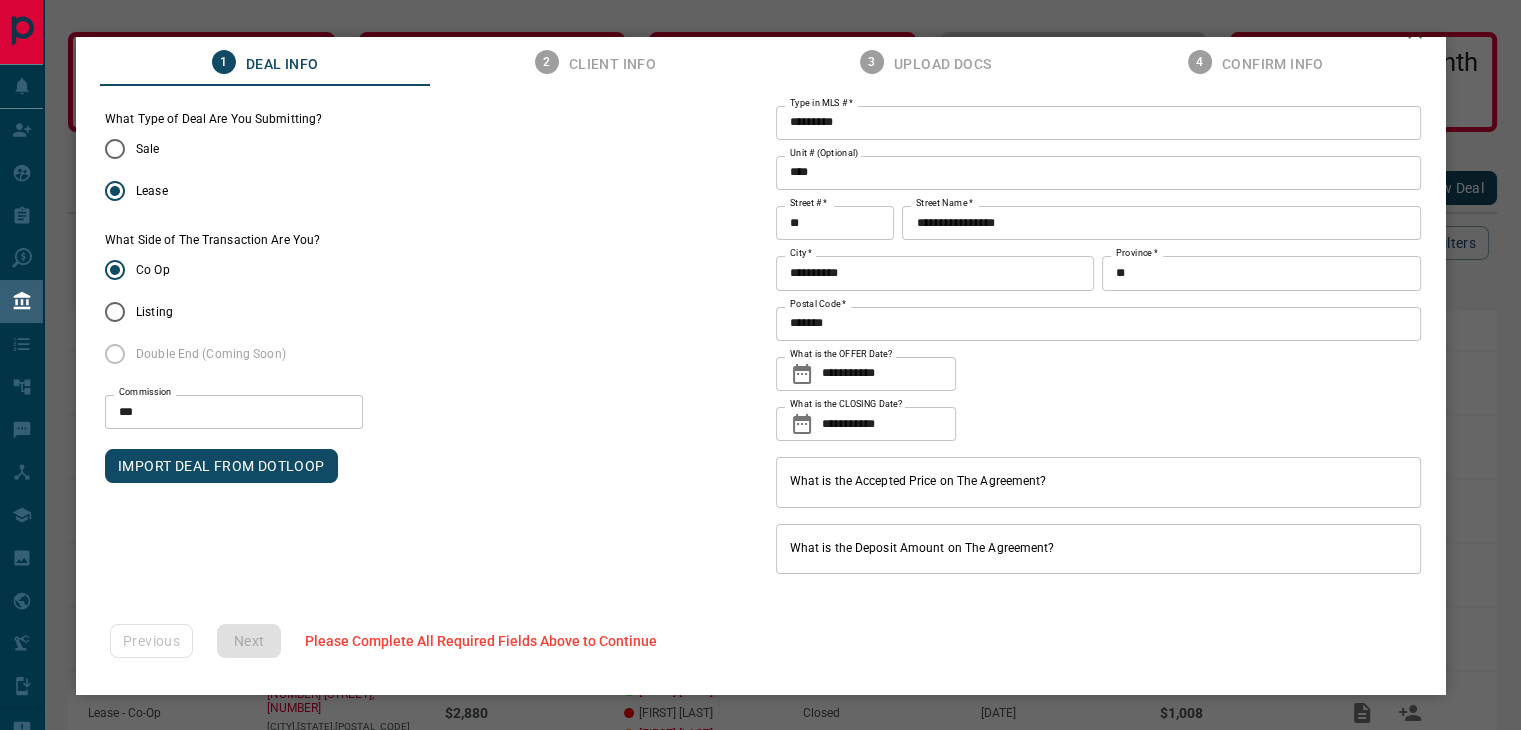 click on "What is the Accepted Price on The Agreement?" at bounding box center (1098, 482) 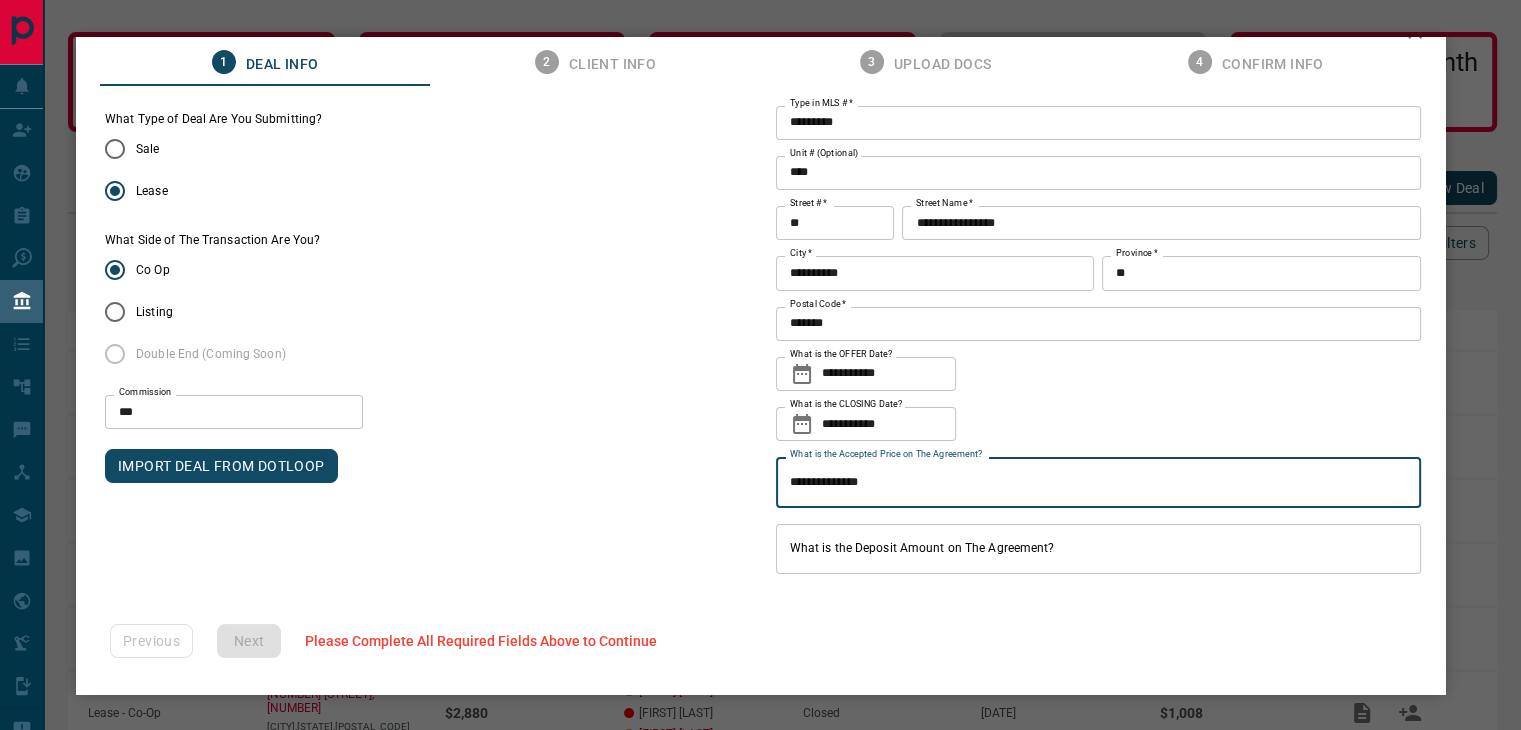 type on "**********" 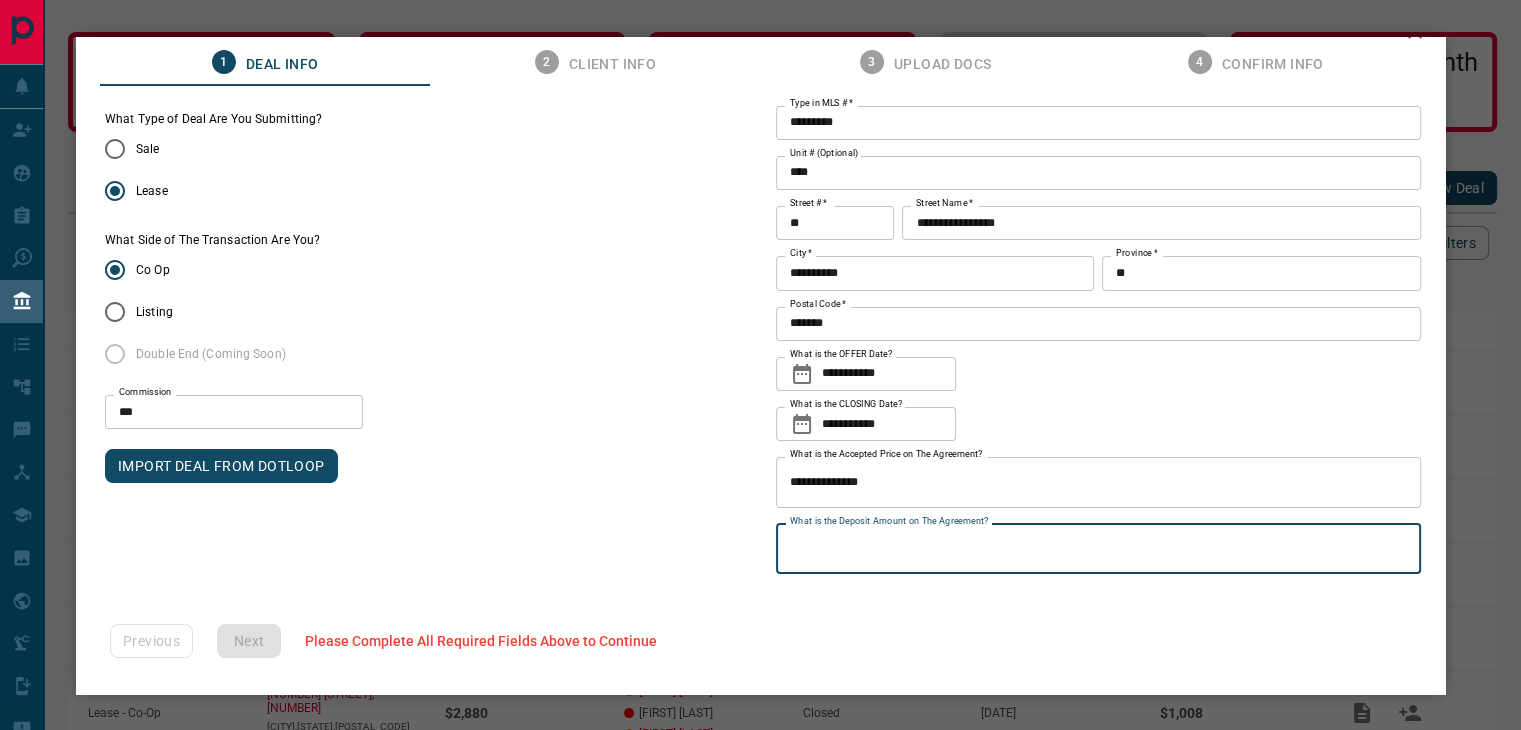 click on "What is the Deposit Amount on The Agreement?" at bounding box center (1098, 549) 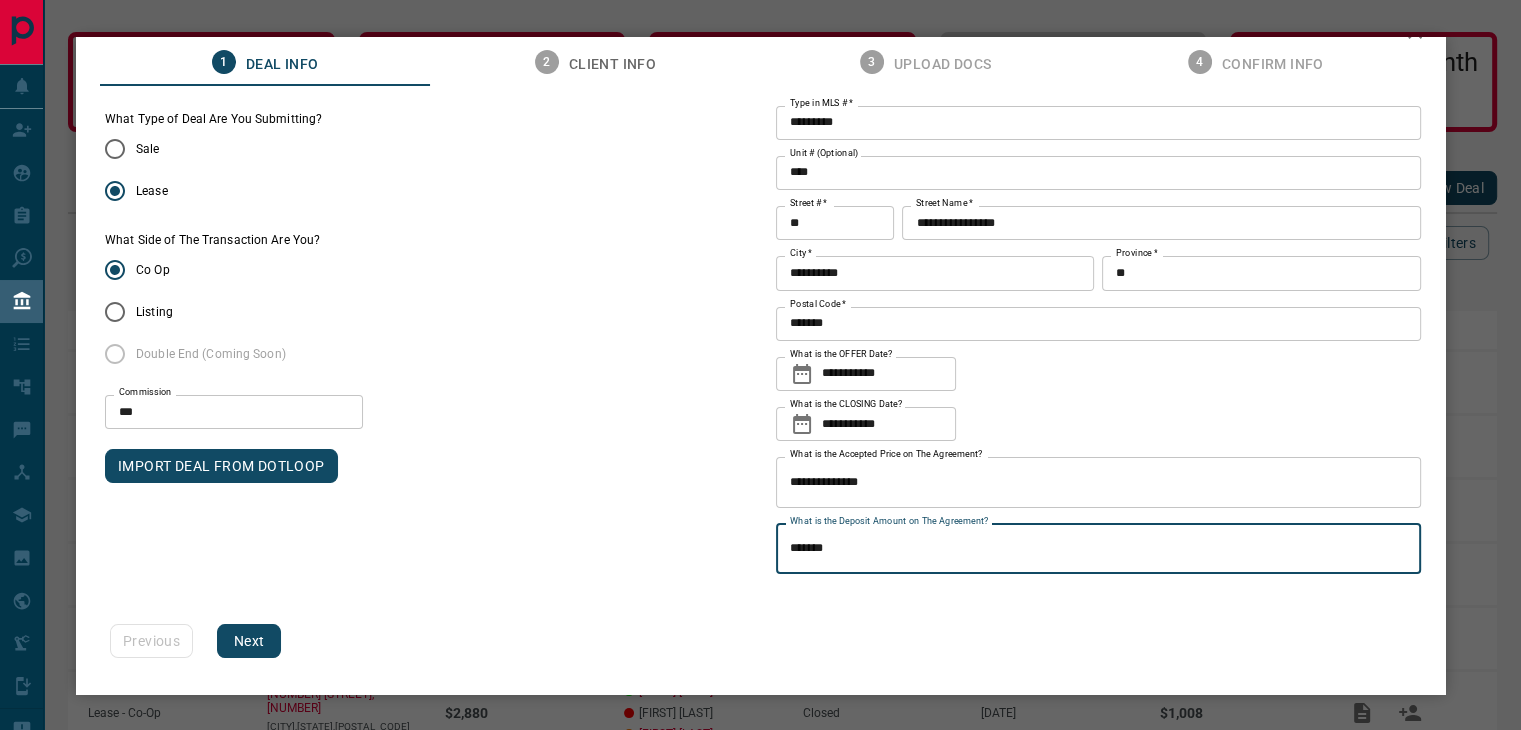 type on "*******" 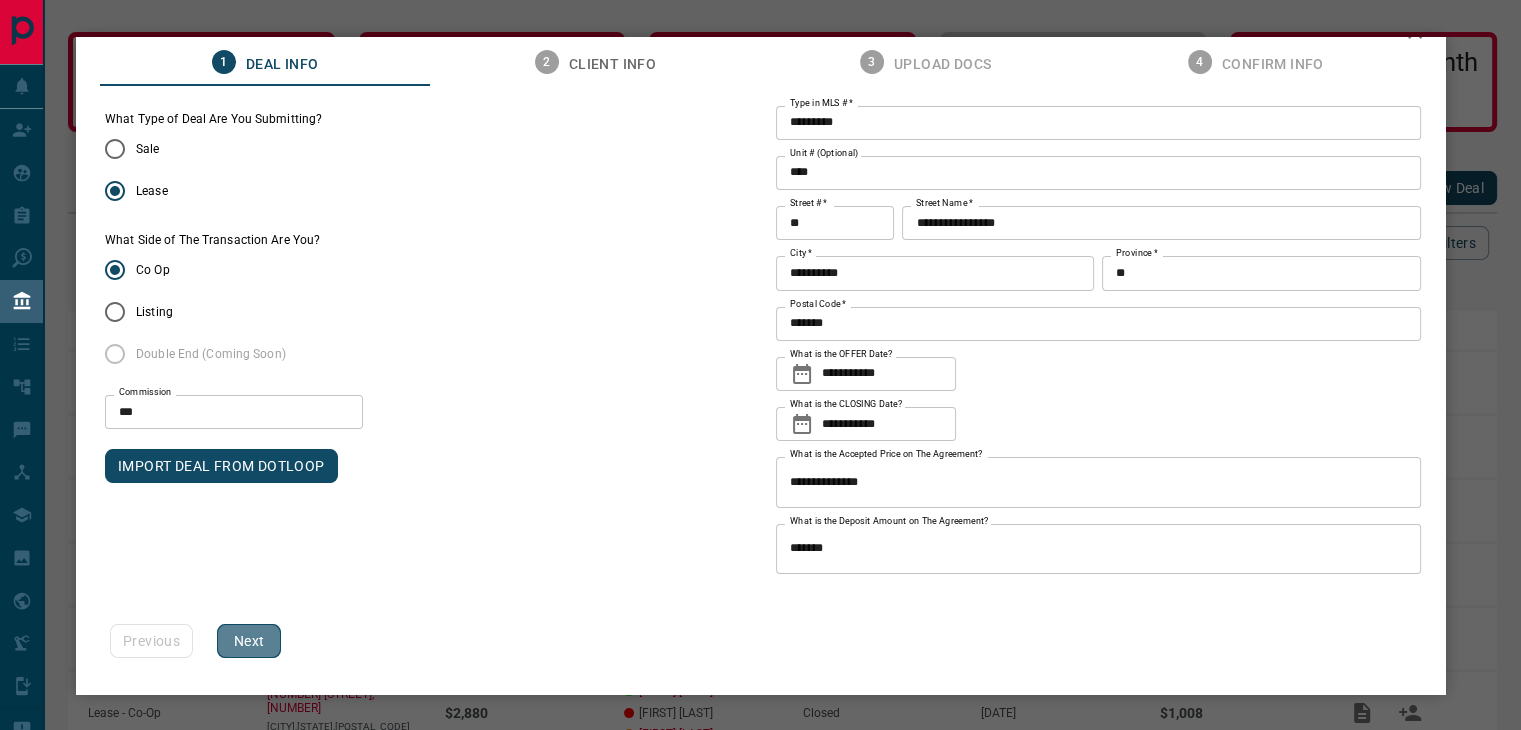 click on "Next" at bounding box center (249, 641) 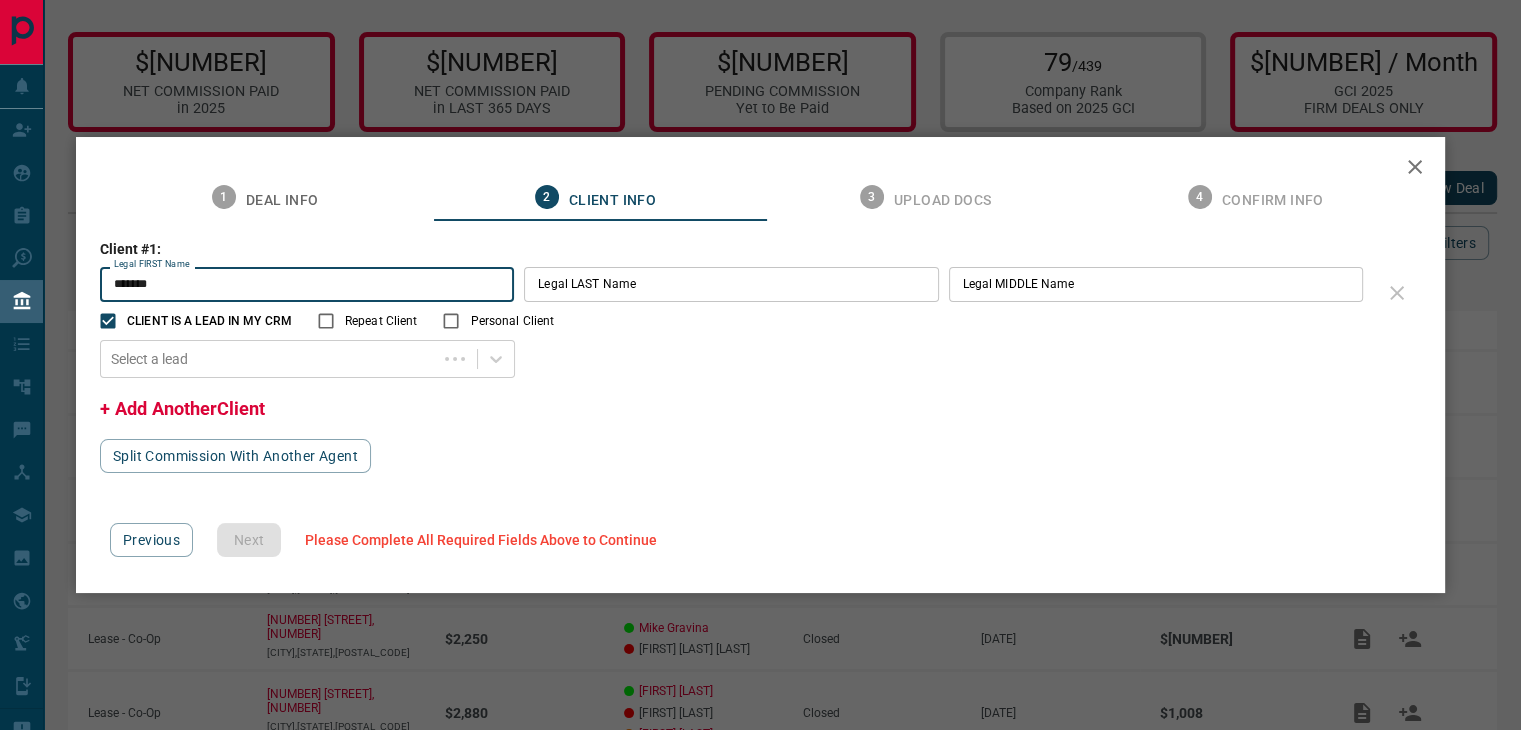type on "*******" 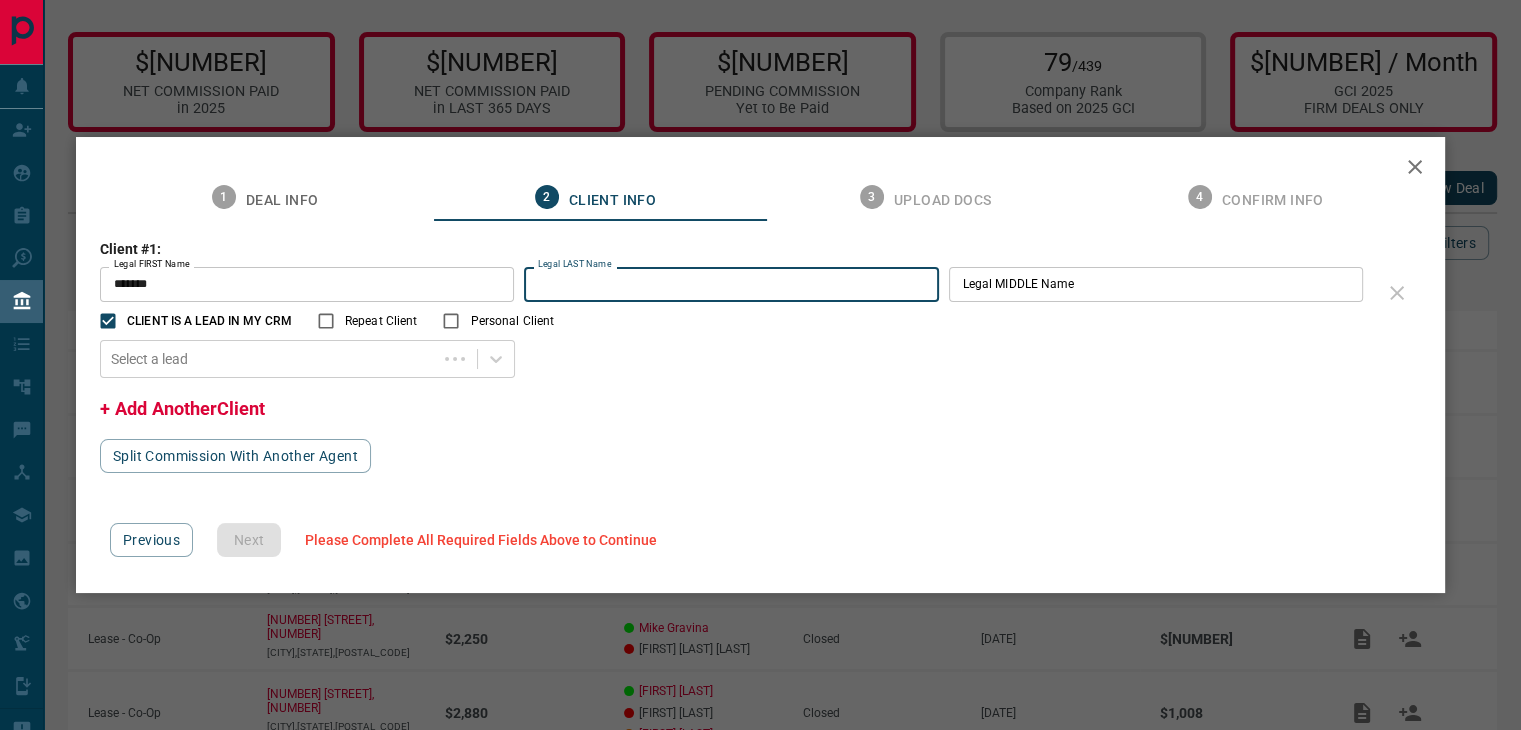 click on "Legal LAST Name" at bounding box center (731, 284) 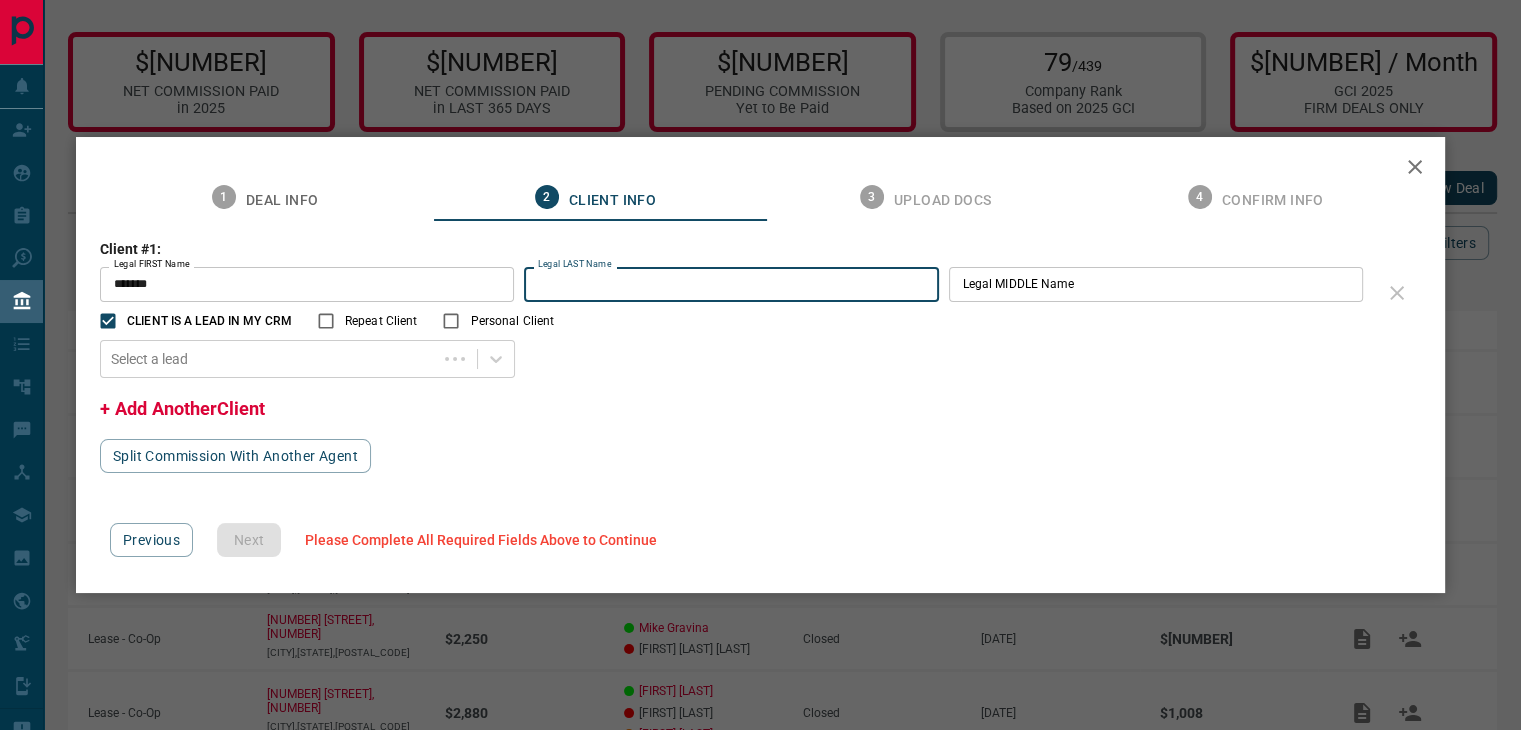 type on "*" 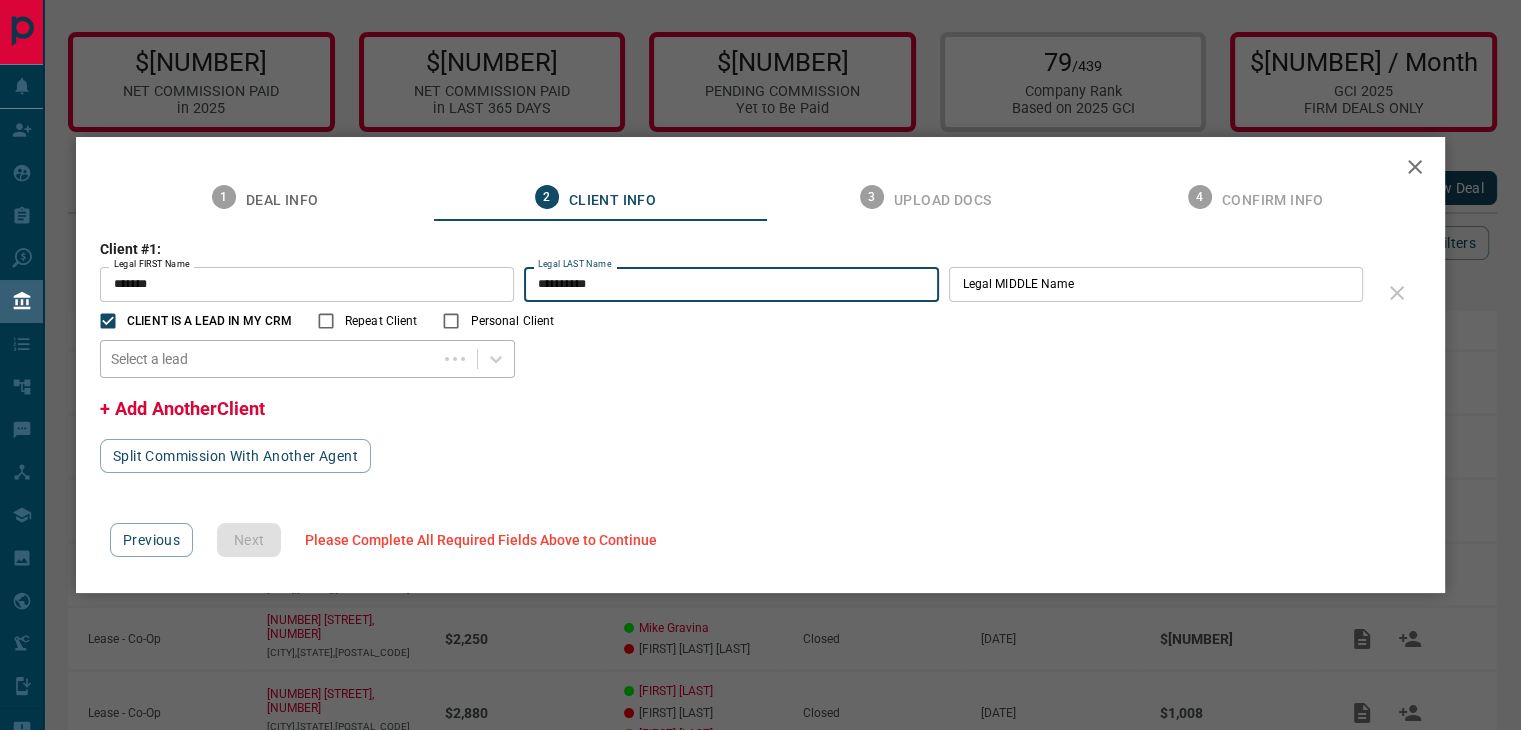 type on "**********" 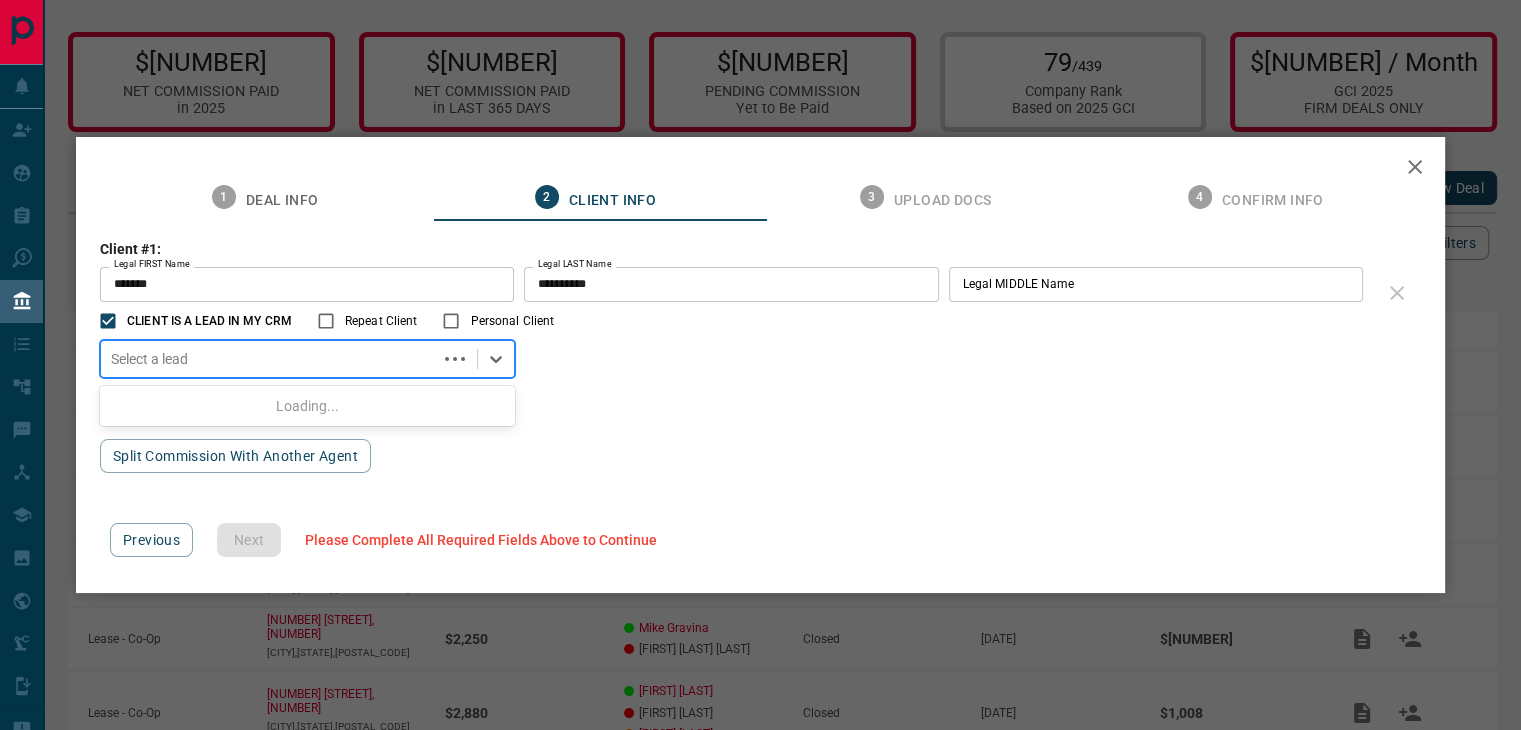 click at bounding box center (269, 359) 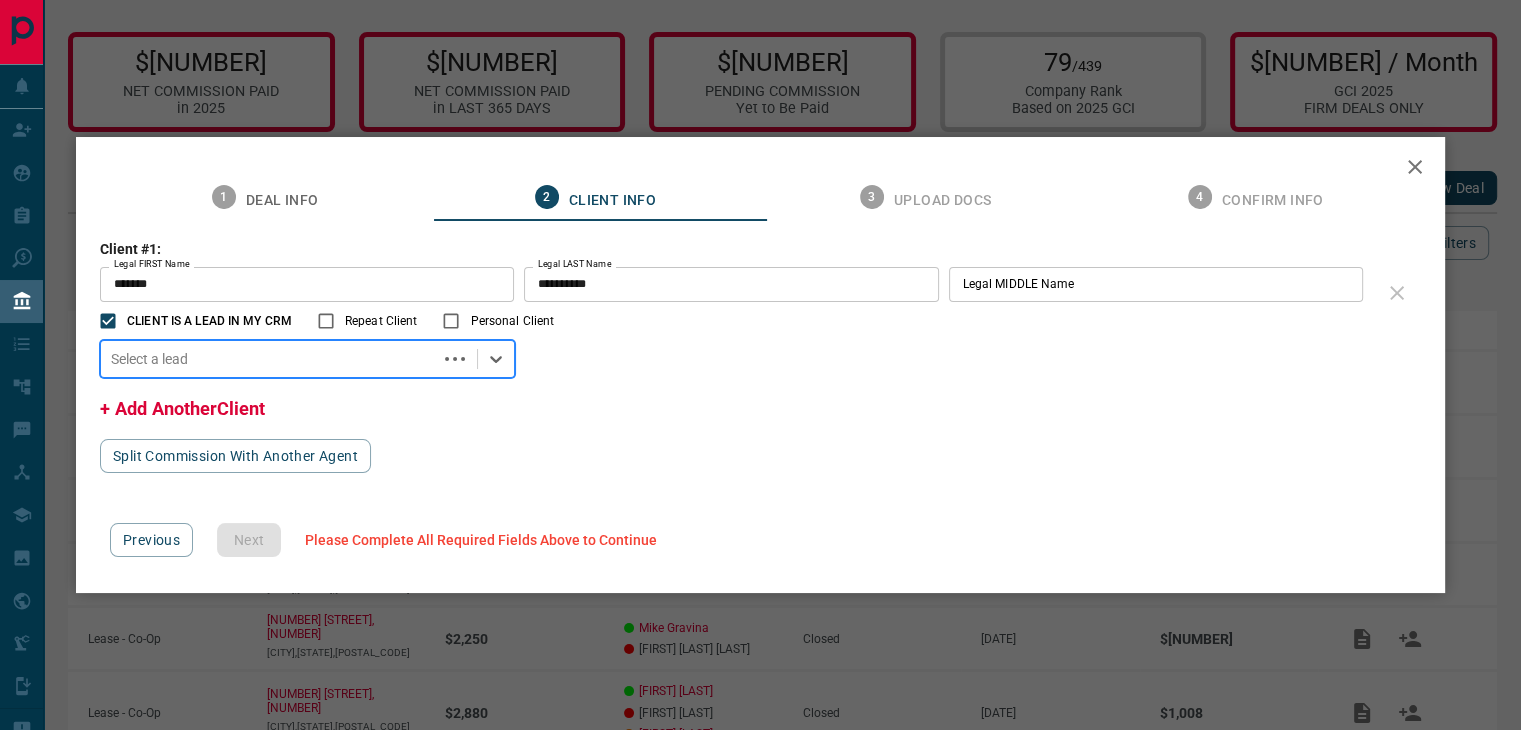 paste on "**********" 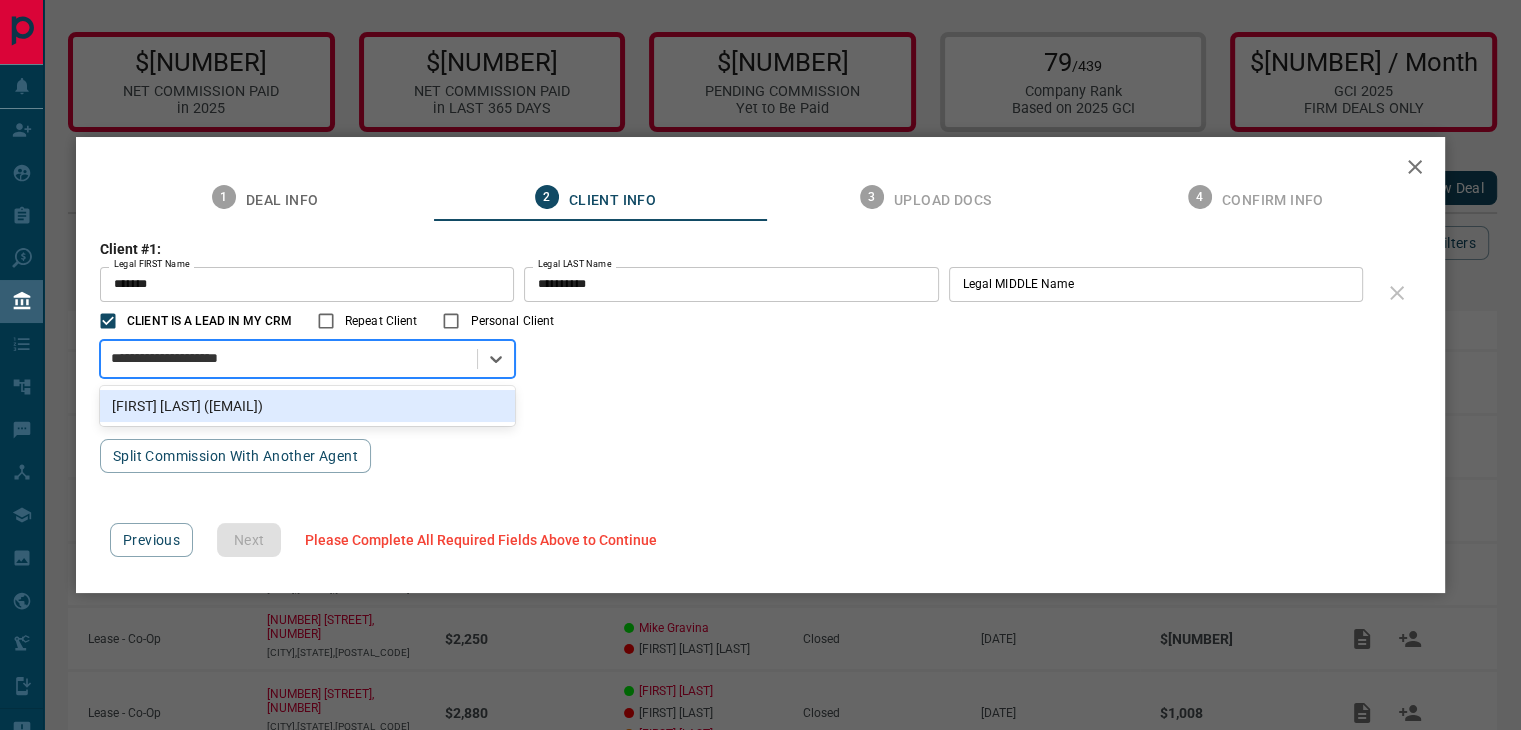 click on "[FIRST] [LAST] ([EMAIL])" at bounding box center (307, 406) 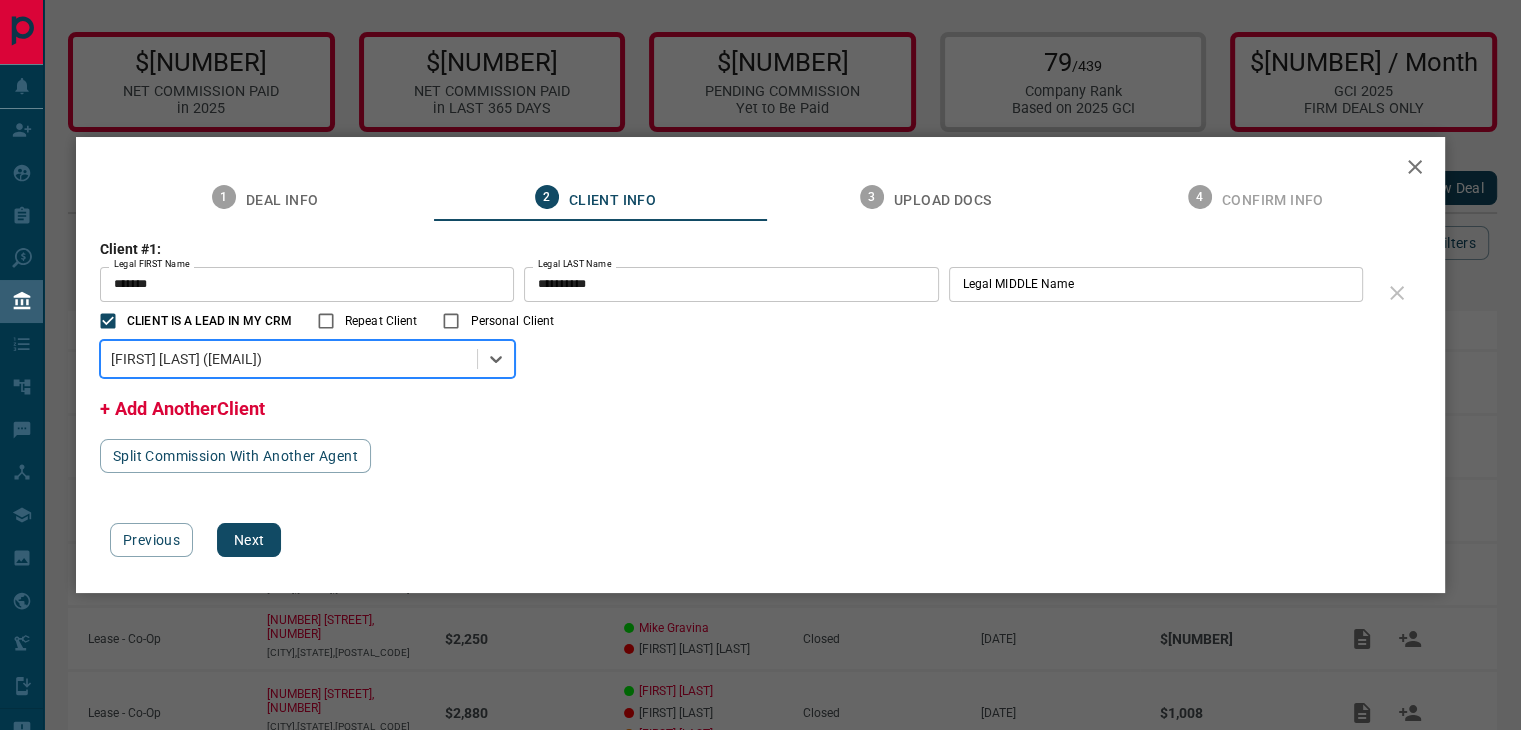 click on "Next" at bounding box center [249, 540] 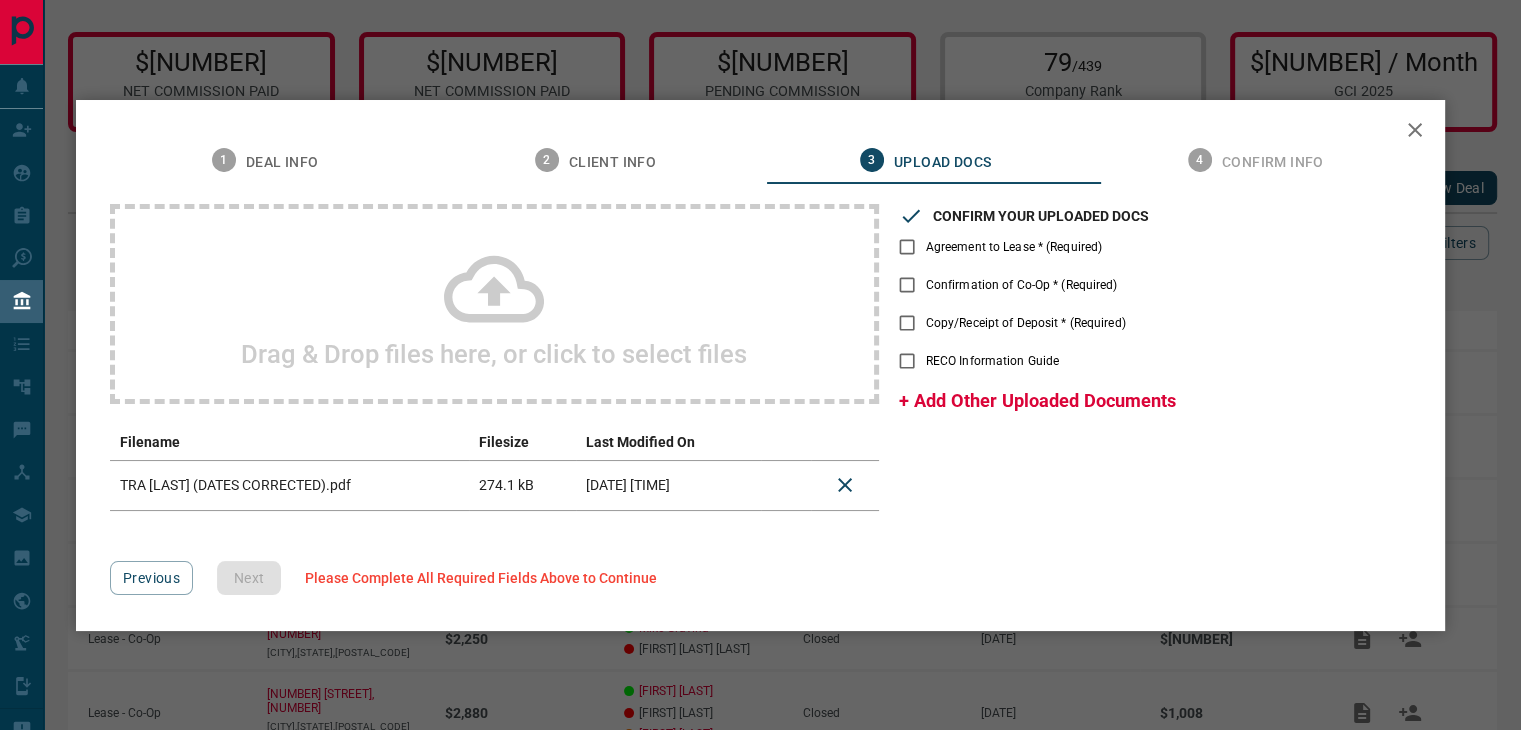 click 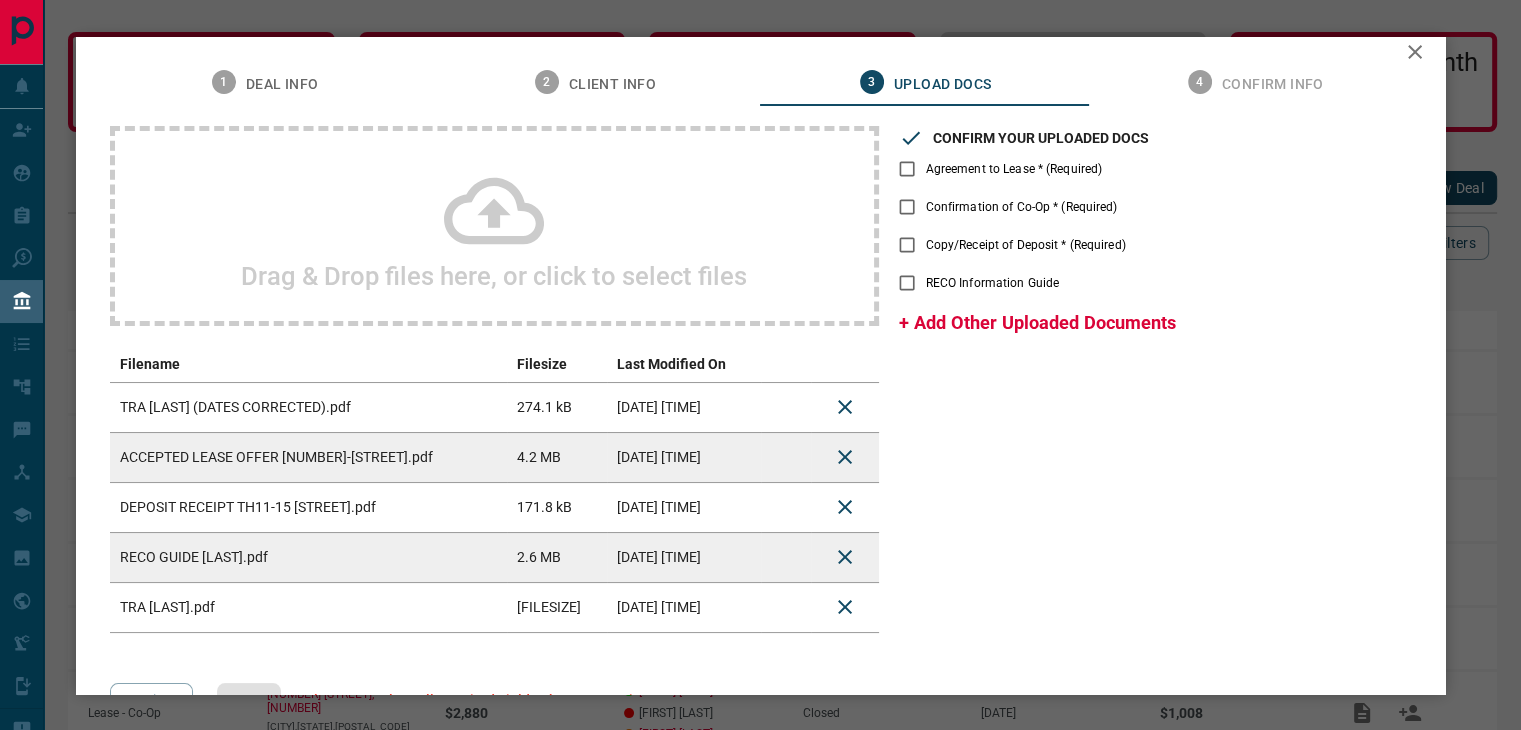 scroll, scrollTop: 0, scrollLeft: 0, axis: both 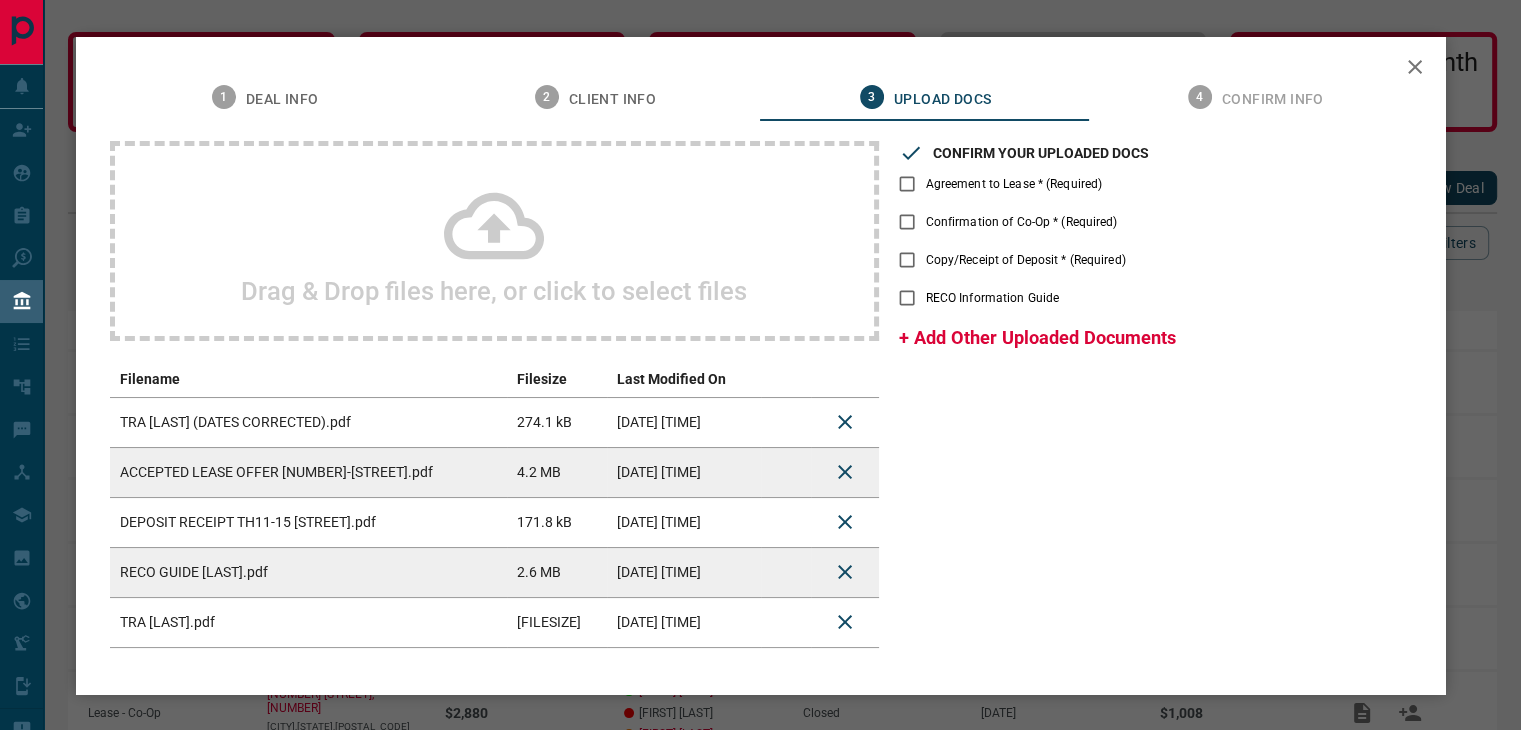 click 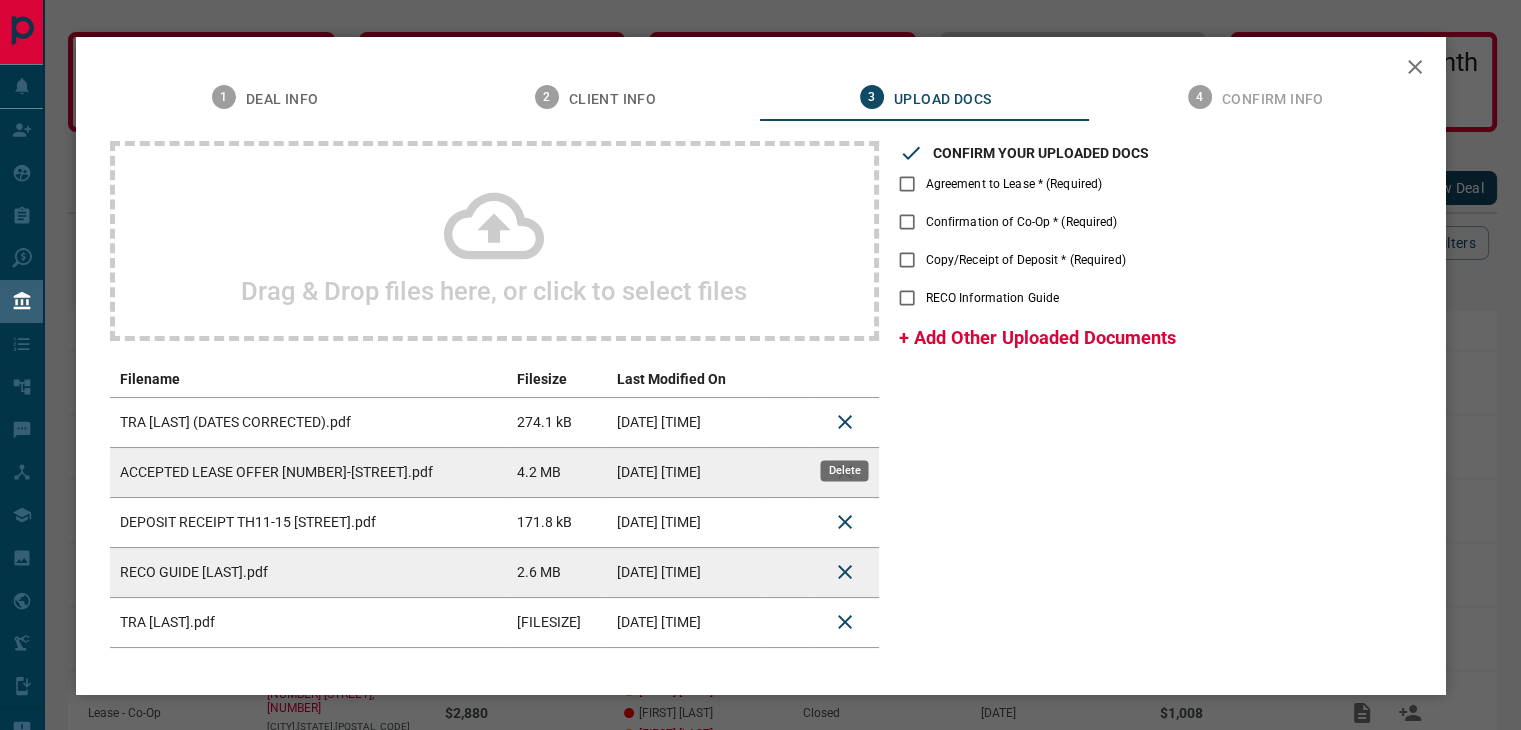 click 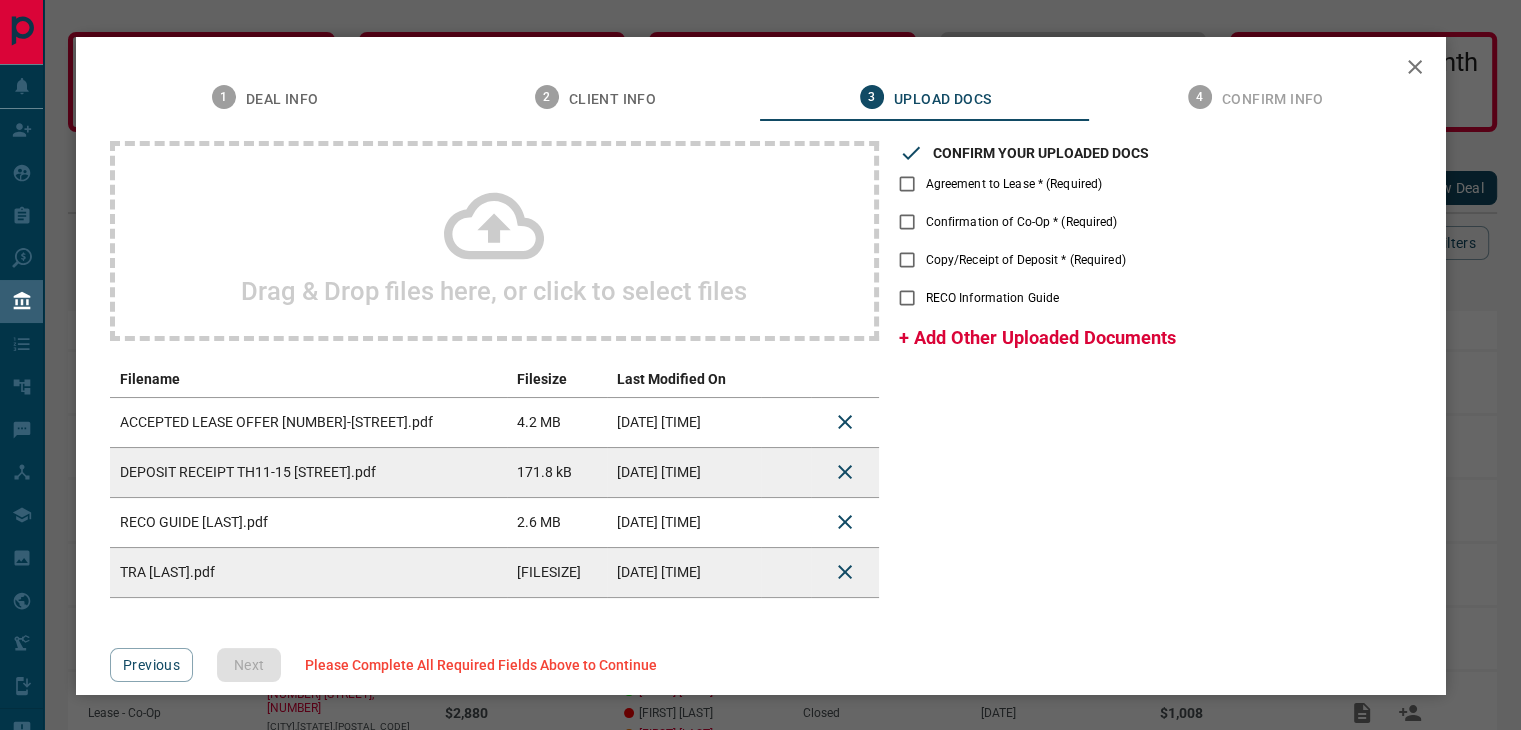 click 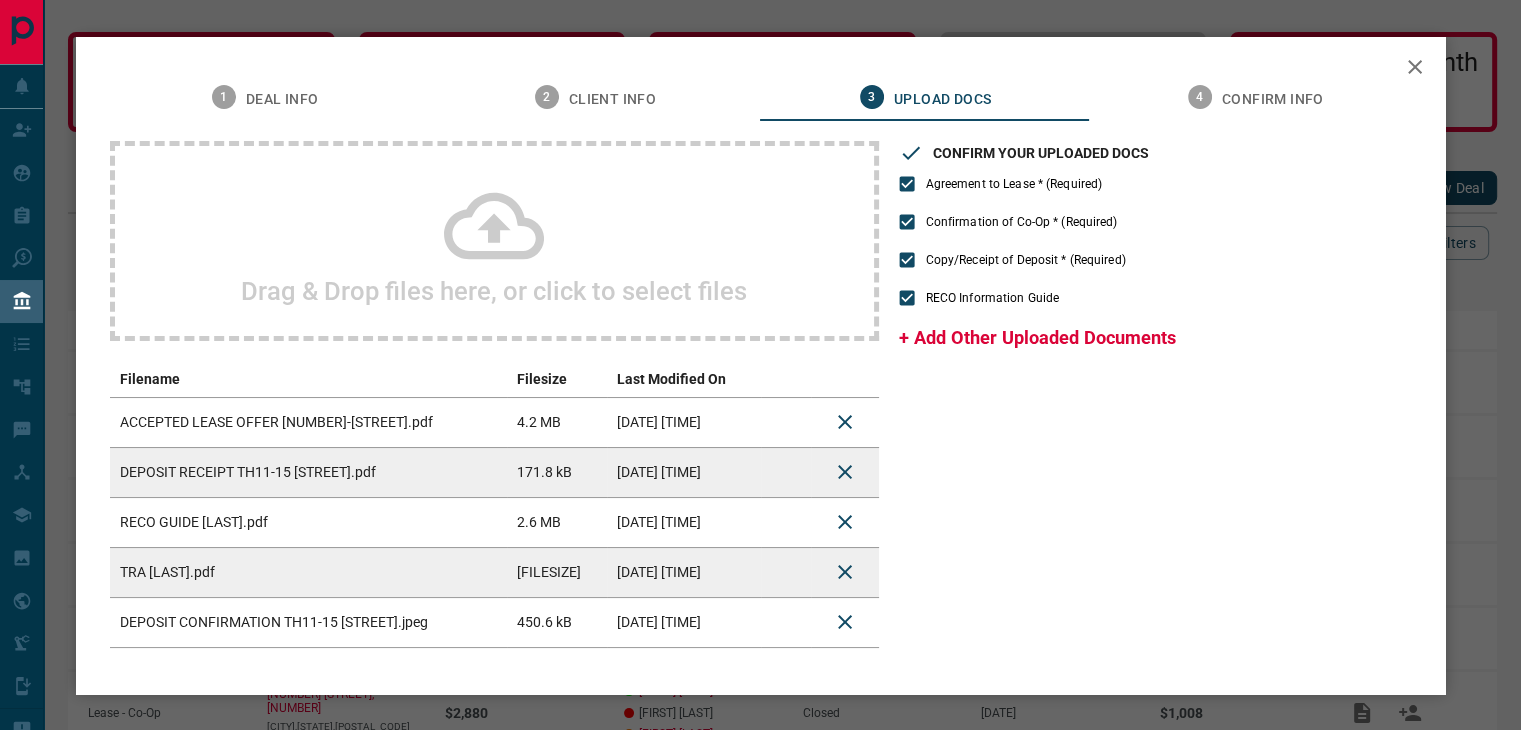 click on "+ Add Other Uploaded Documents" at bounding box center [1037, 337] 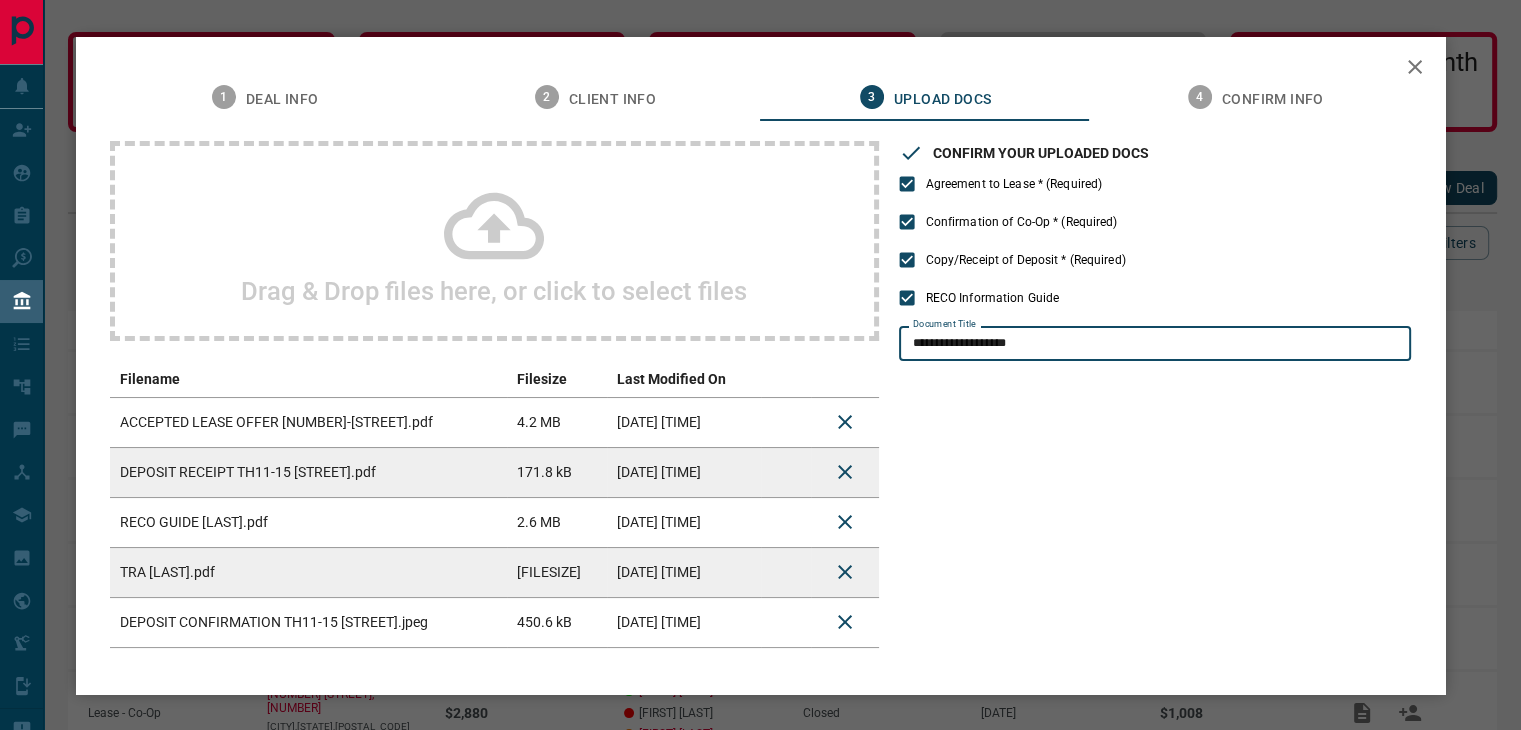 type on "**********" 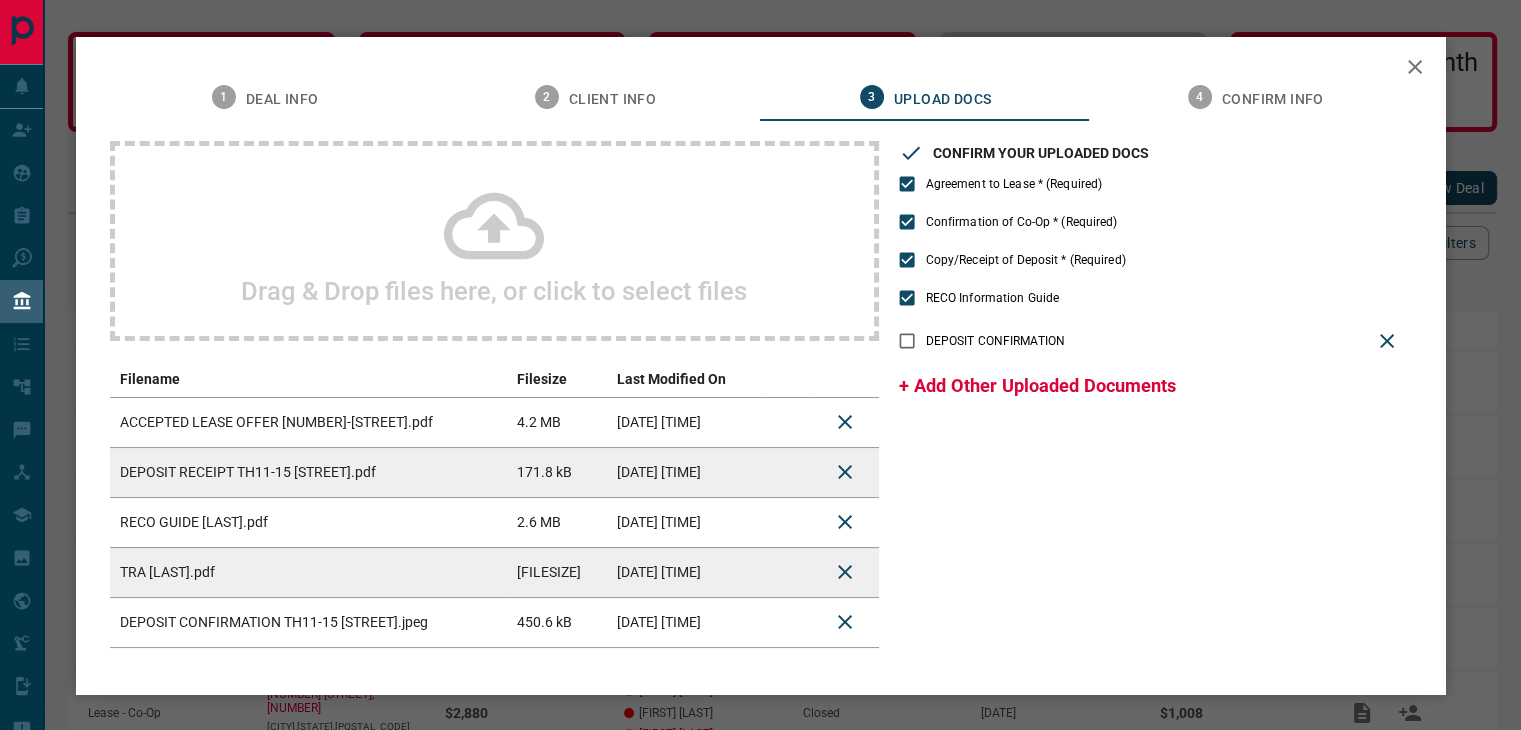 click on "+ Add Other Uploaded Documents" at bounding box center (1037, 385) 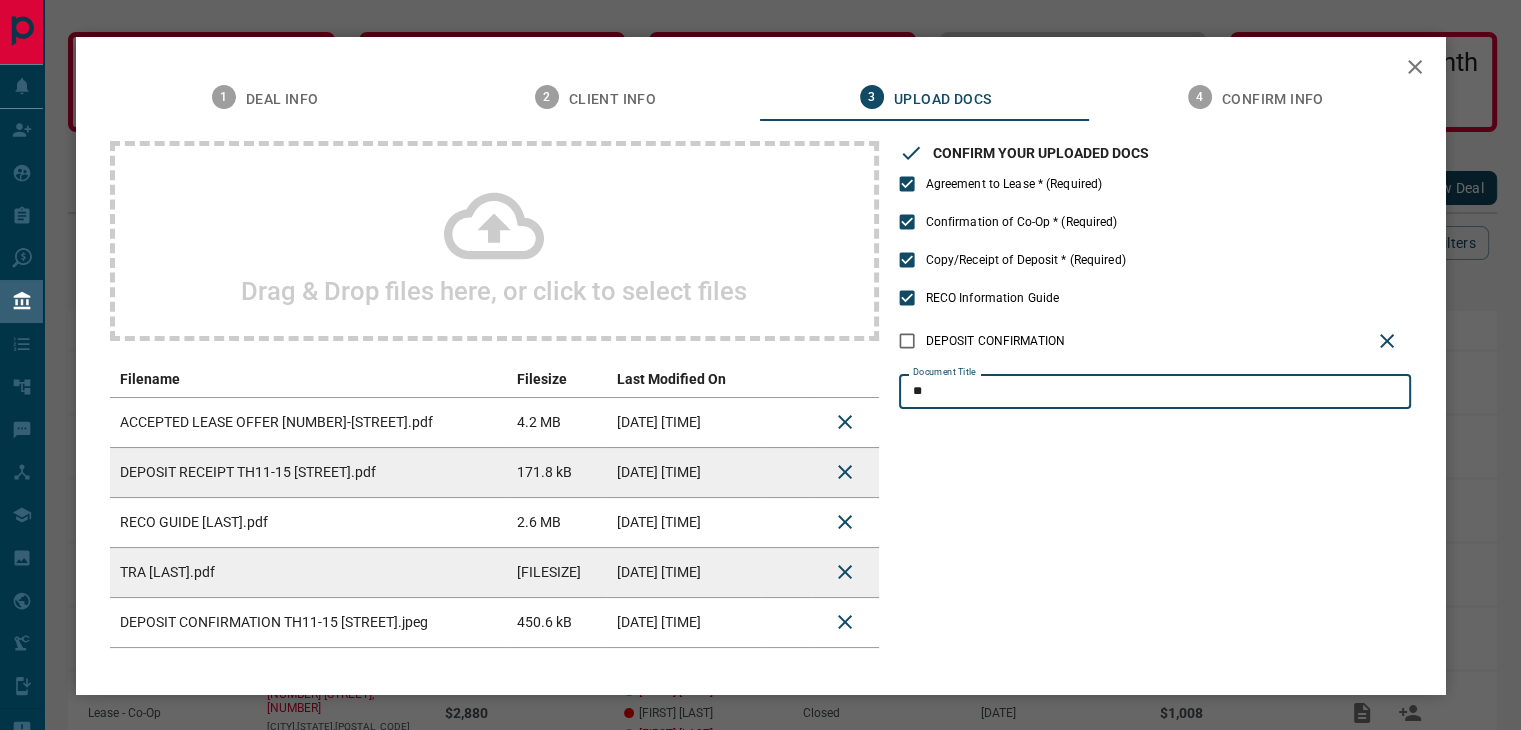 type on "***" 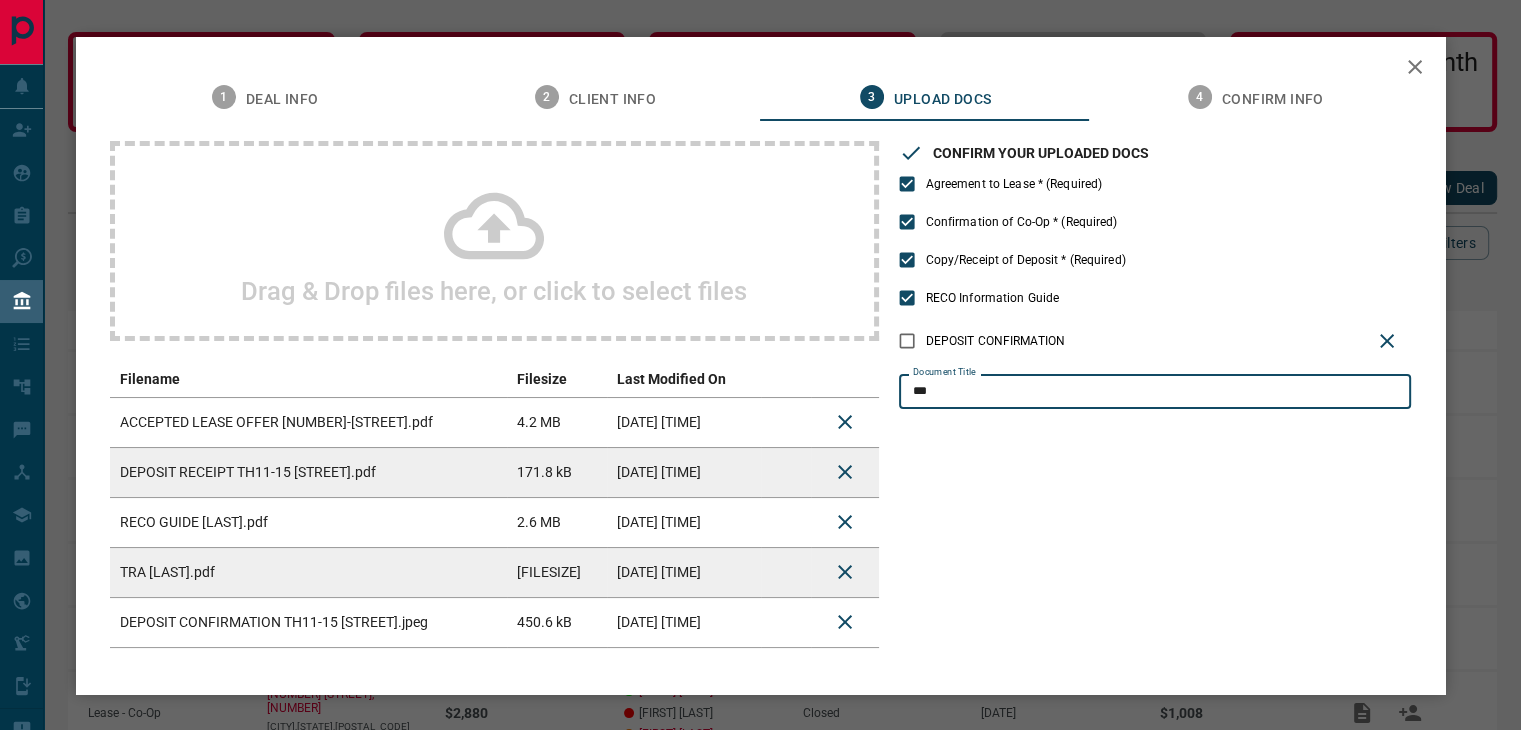 click on "CONFIRM YOUR UPLOADED DOCS Agreement to Lease * (Required) Confirmation of Co-Op * (Required) Copy/Receipt of Deposit * (Required) RECO Information Guide DEPOSIT CONFIRMATION Document Title *** Document Title" at bounding box center [1155, 394] 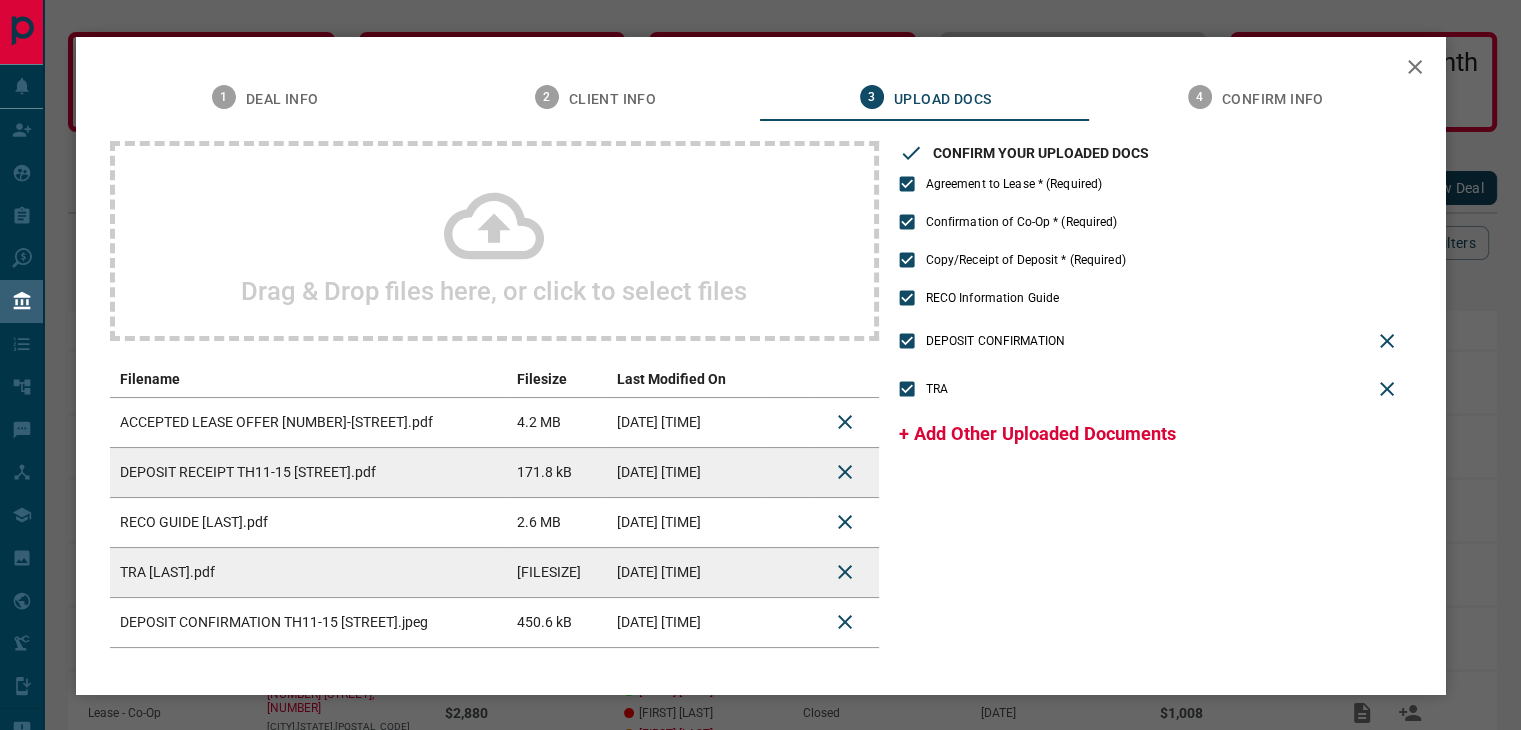scroll, scrollTop: 74, scrollLeft: 0, axis: vertical 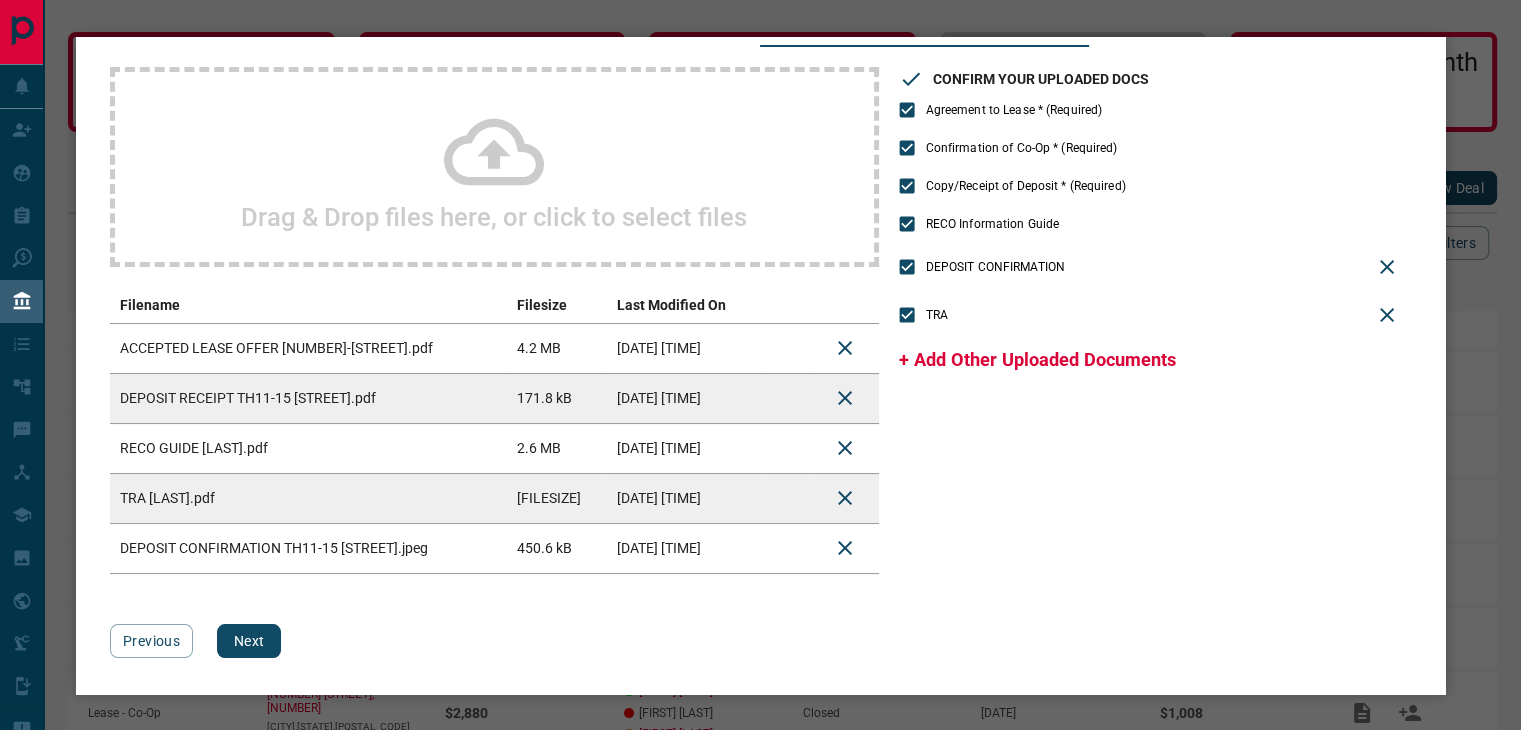click on "Next" at bounding box center [249, 641] 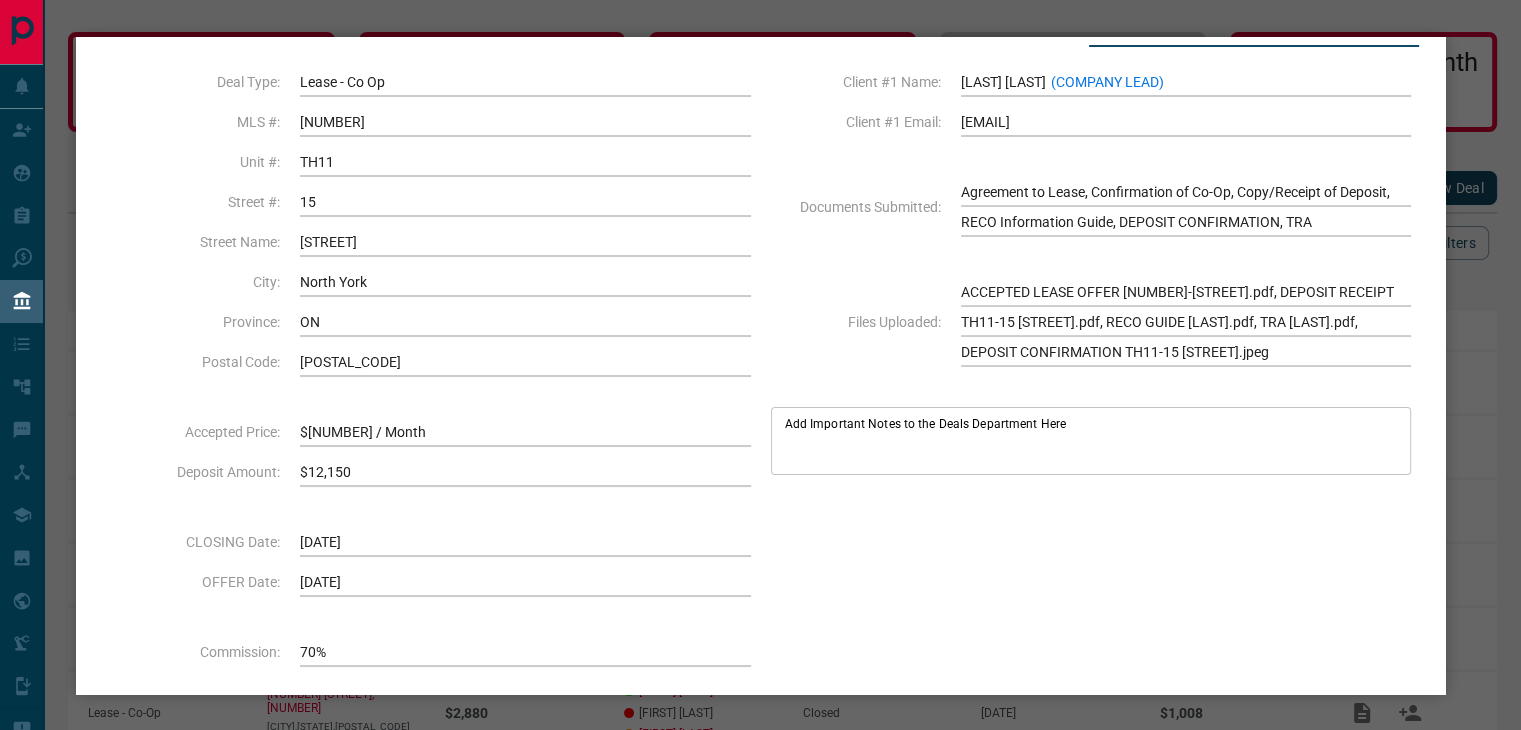 click on "Add Important Notes to the Deals Department Here * Add Important Notes to the Deals Department Here" at bounding box center (1091, 441) 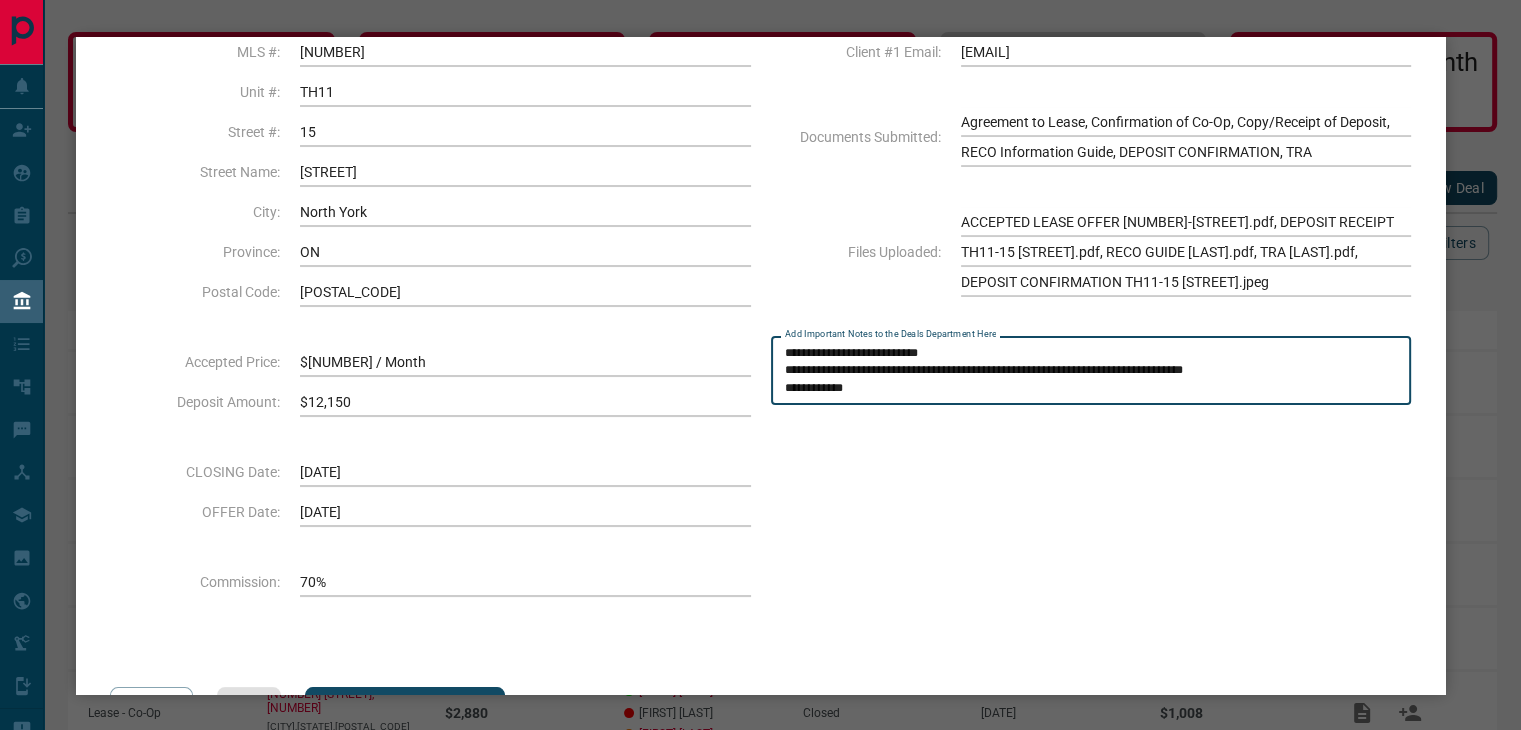 scroll, scrollTop: 207, scrollLeft: 0, axis: vertical 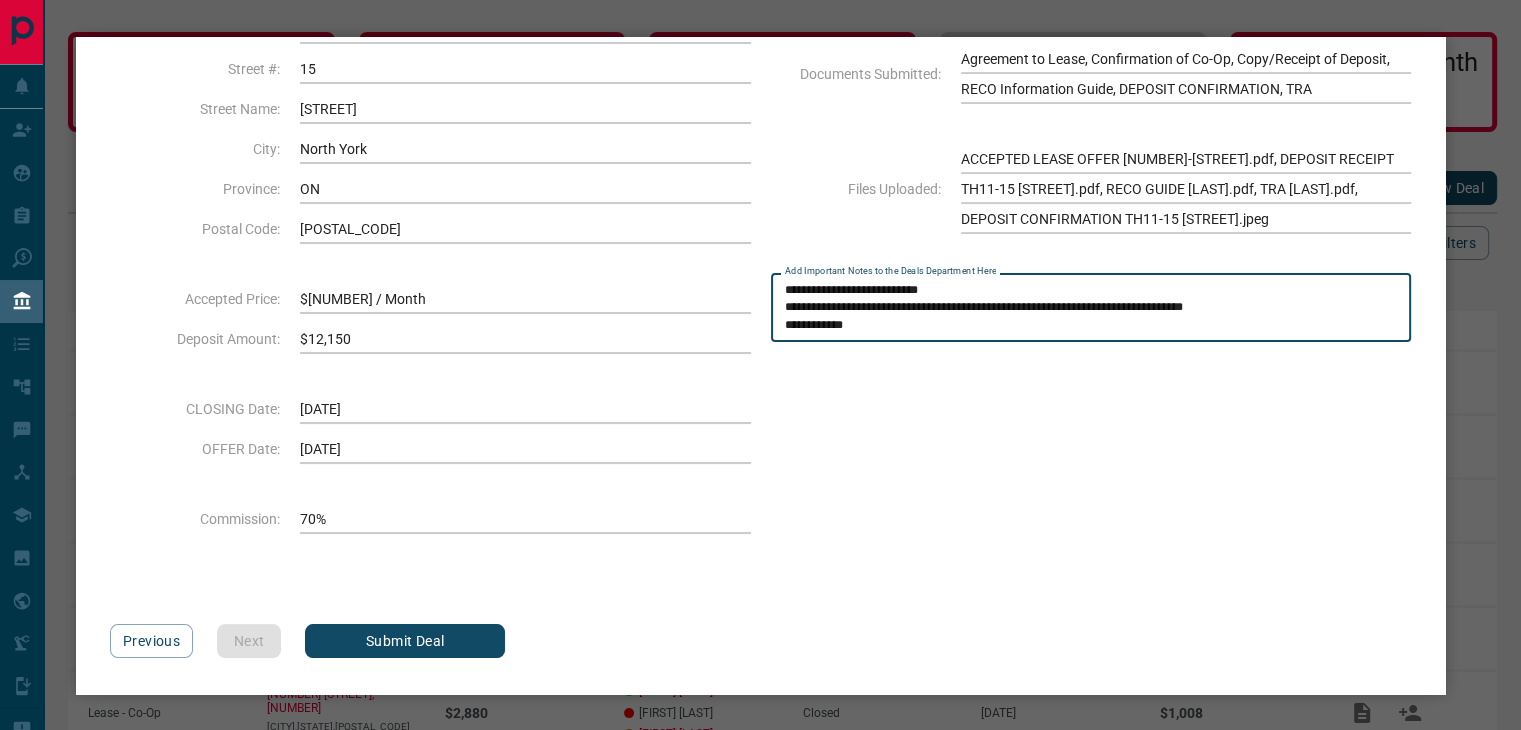 type on "**********" 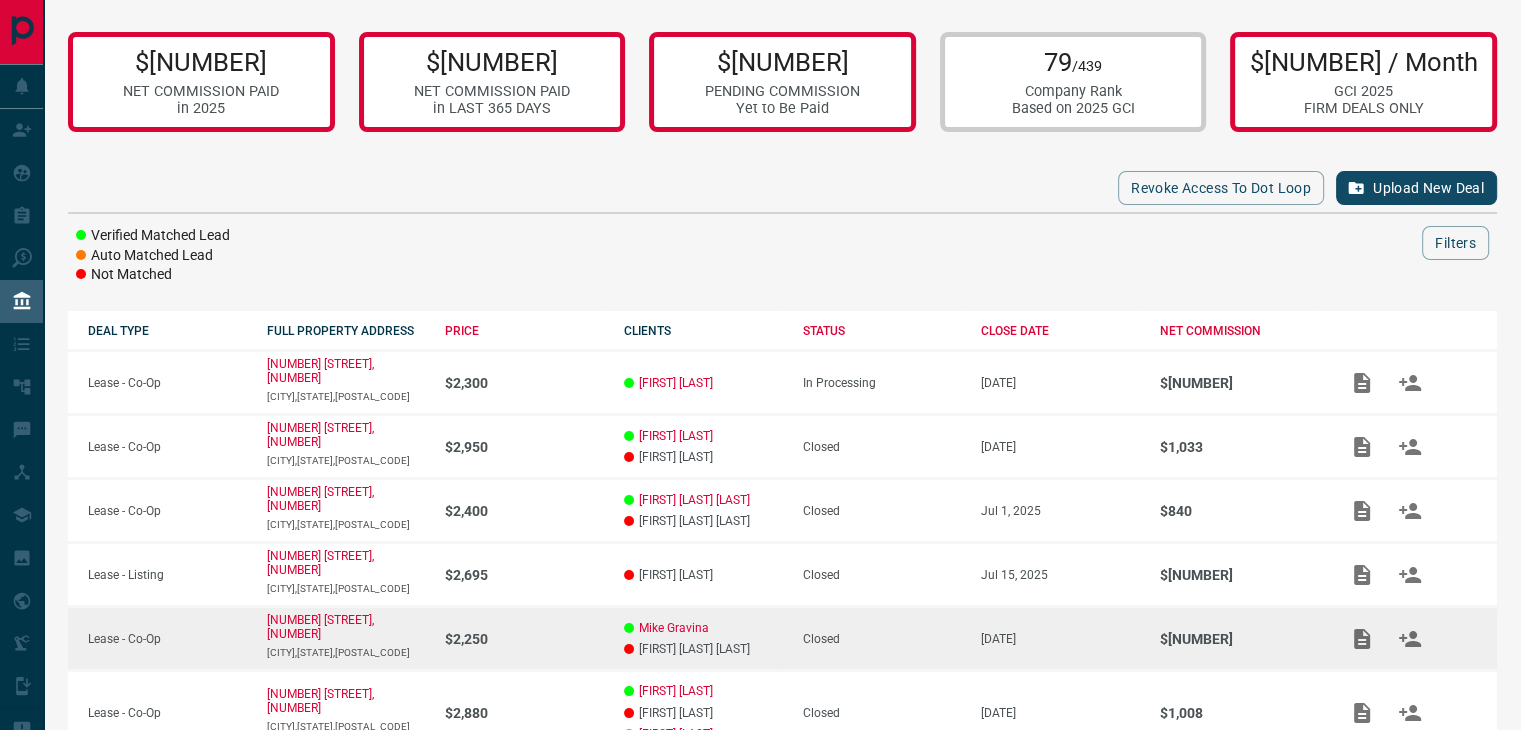 click on "$2,250" at bounding box center [514, 639] 